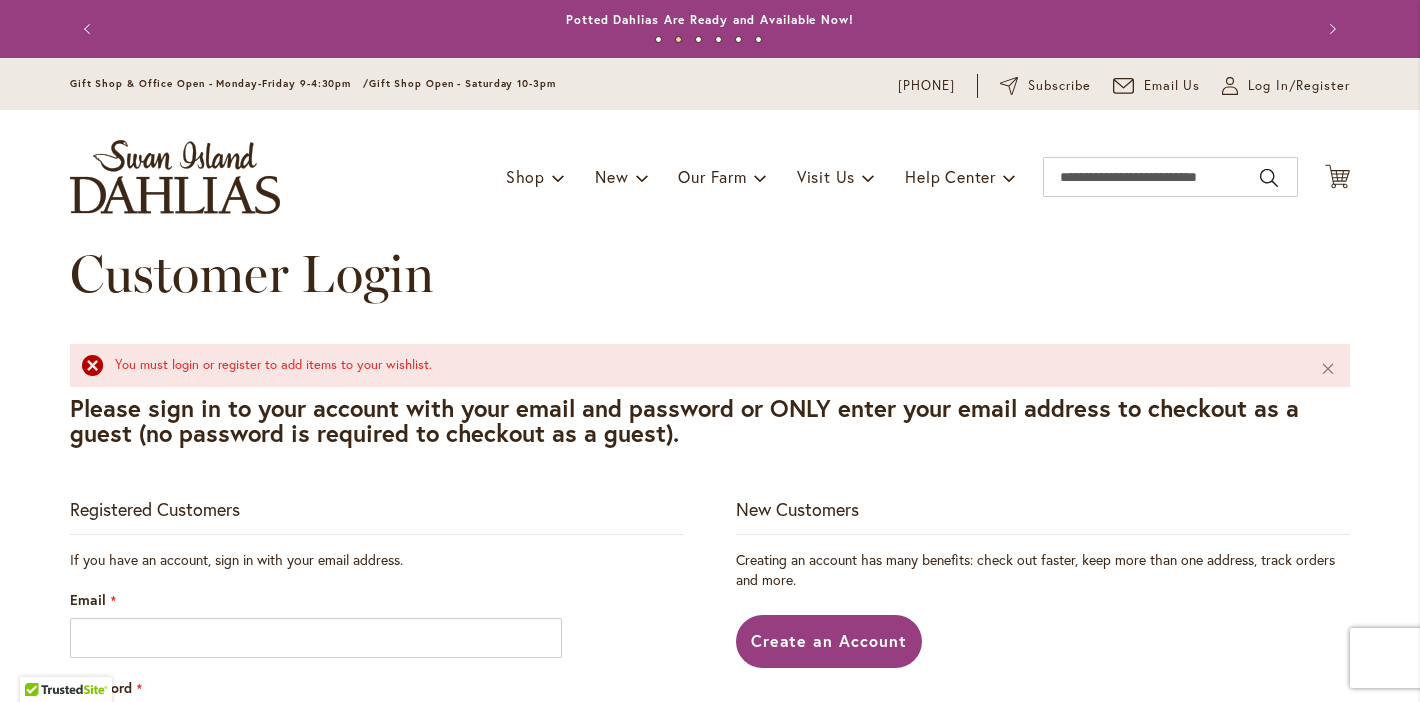 scroll, scrollTop: 0, scrollLeft: 0, axis: both 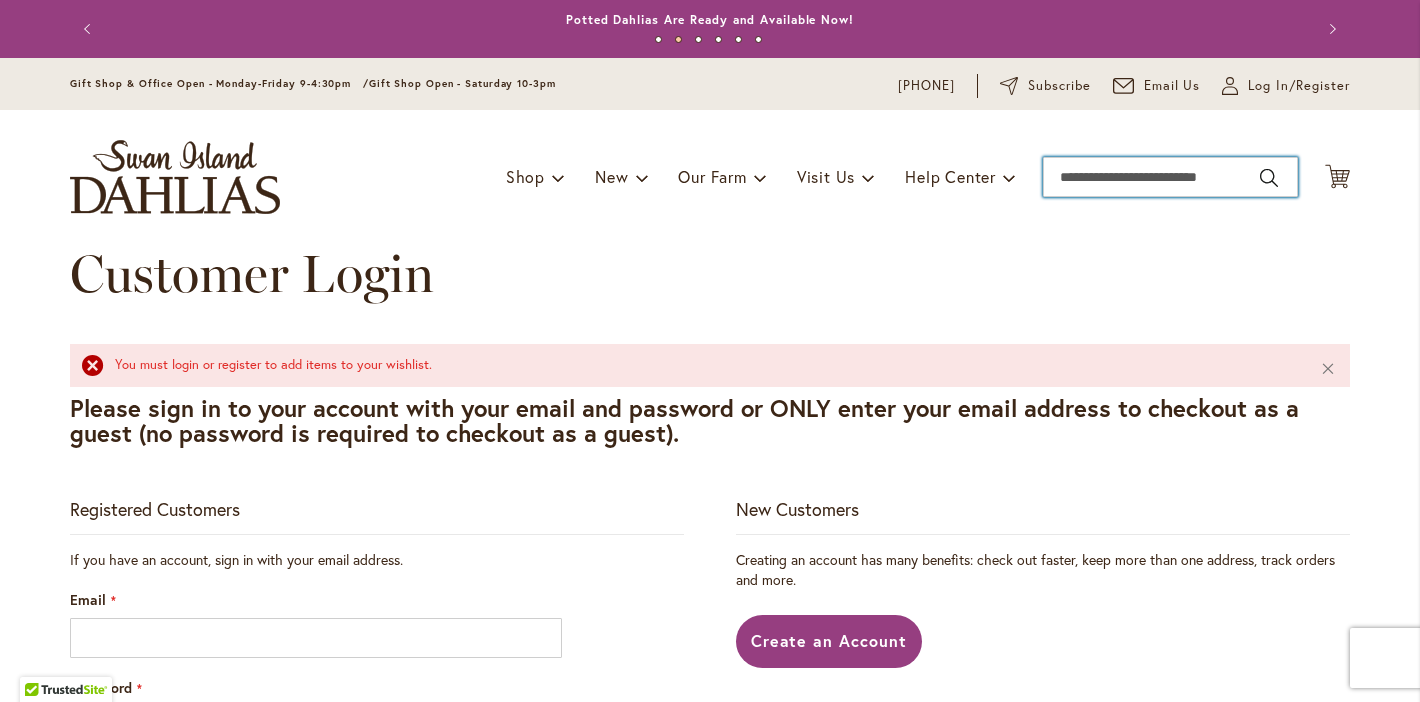 click on "Search" at bounding box center [1170, 177] 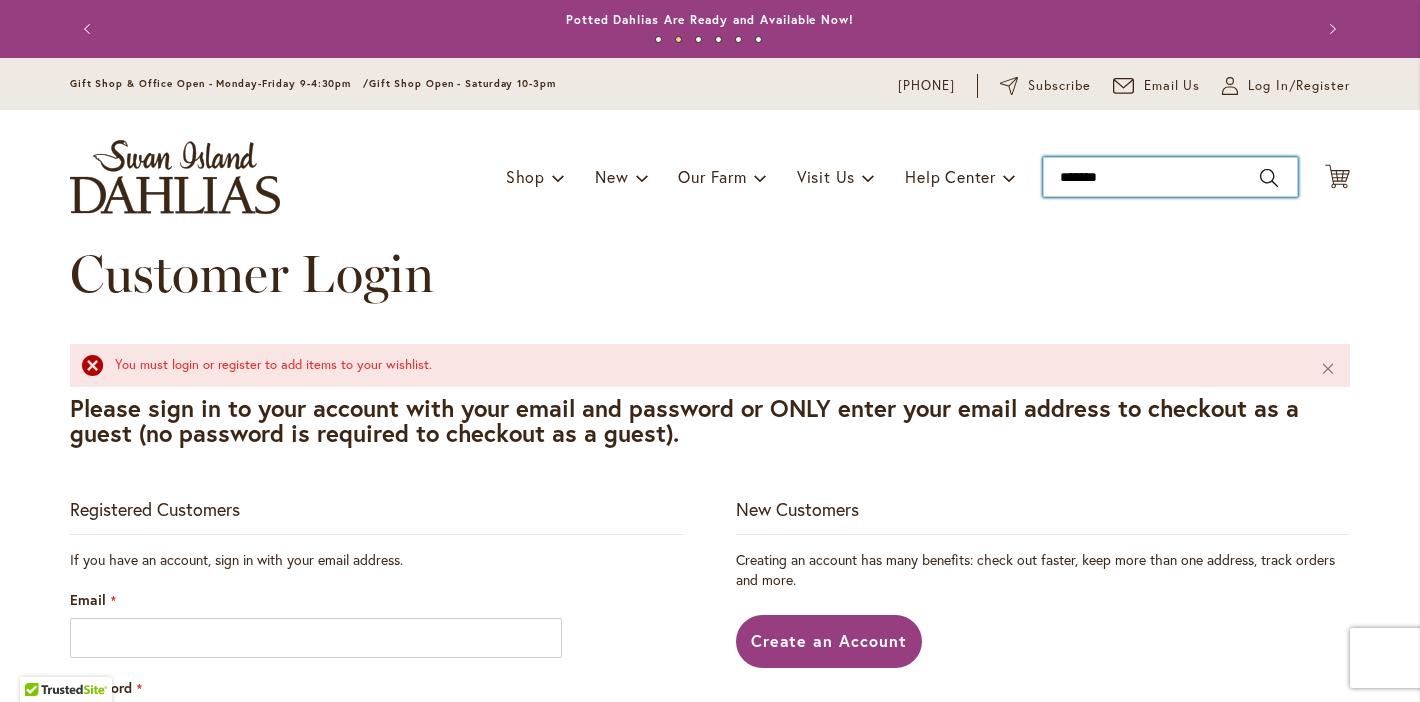 type on "********" 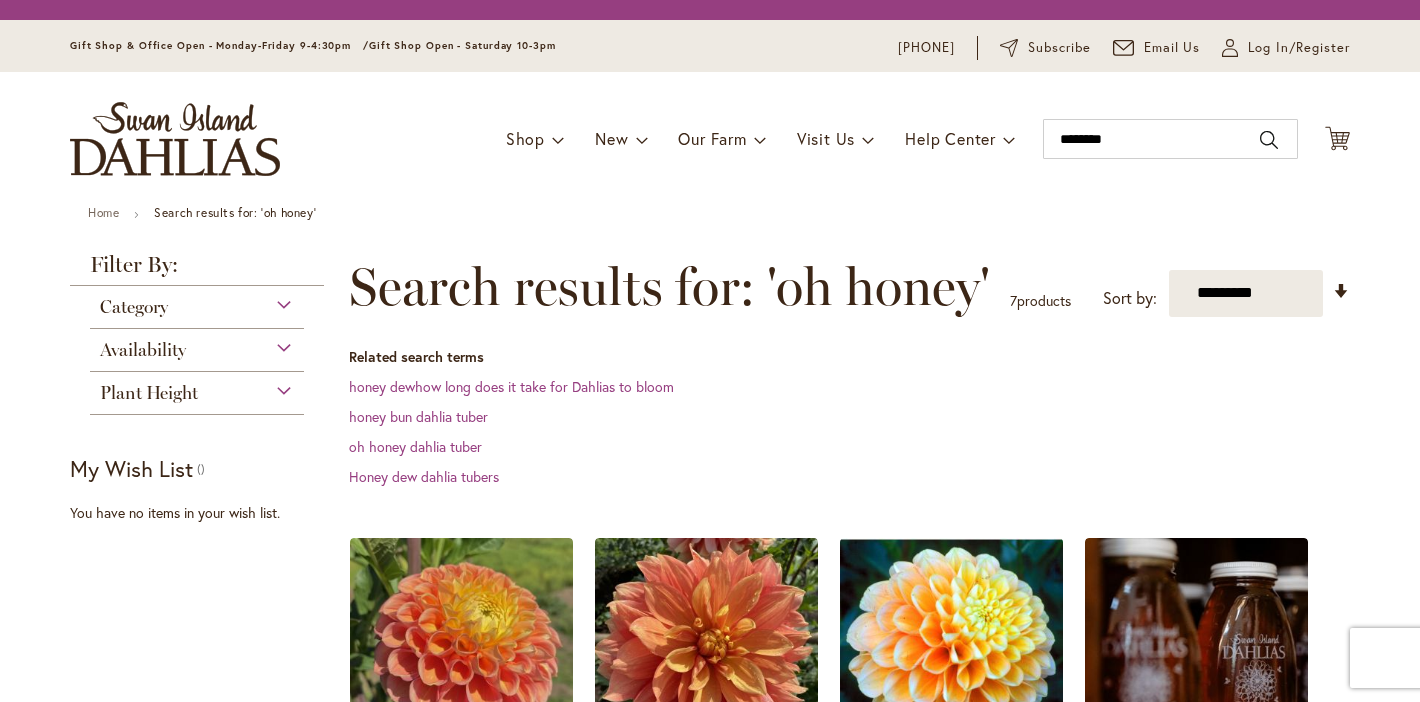 scroll, scrollTop: 0, scrollLeft: 0, axis: both 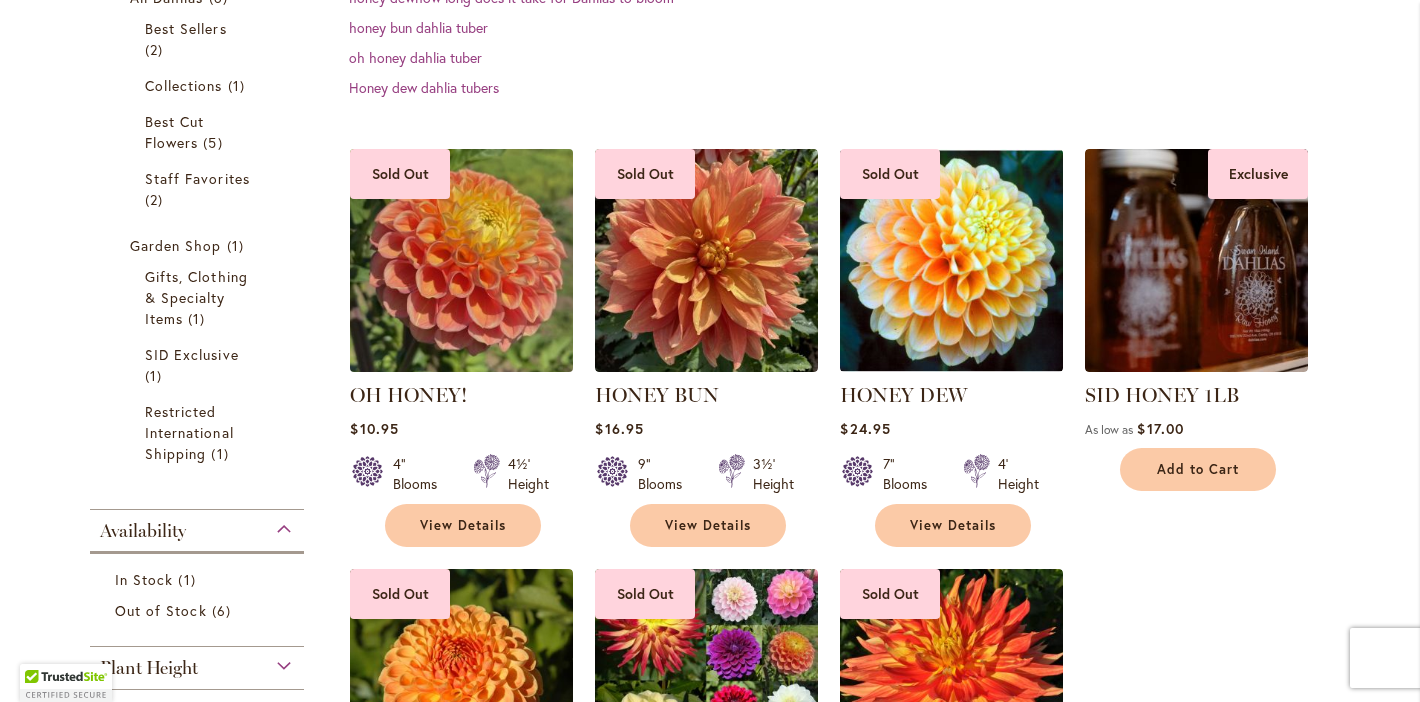 click at bounding box center (462, 260) 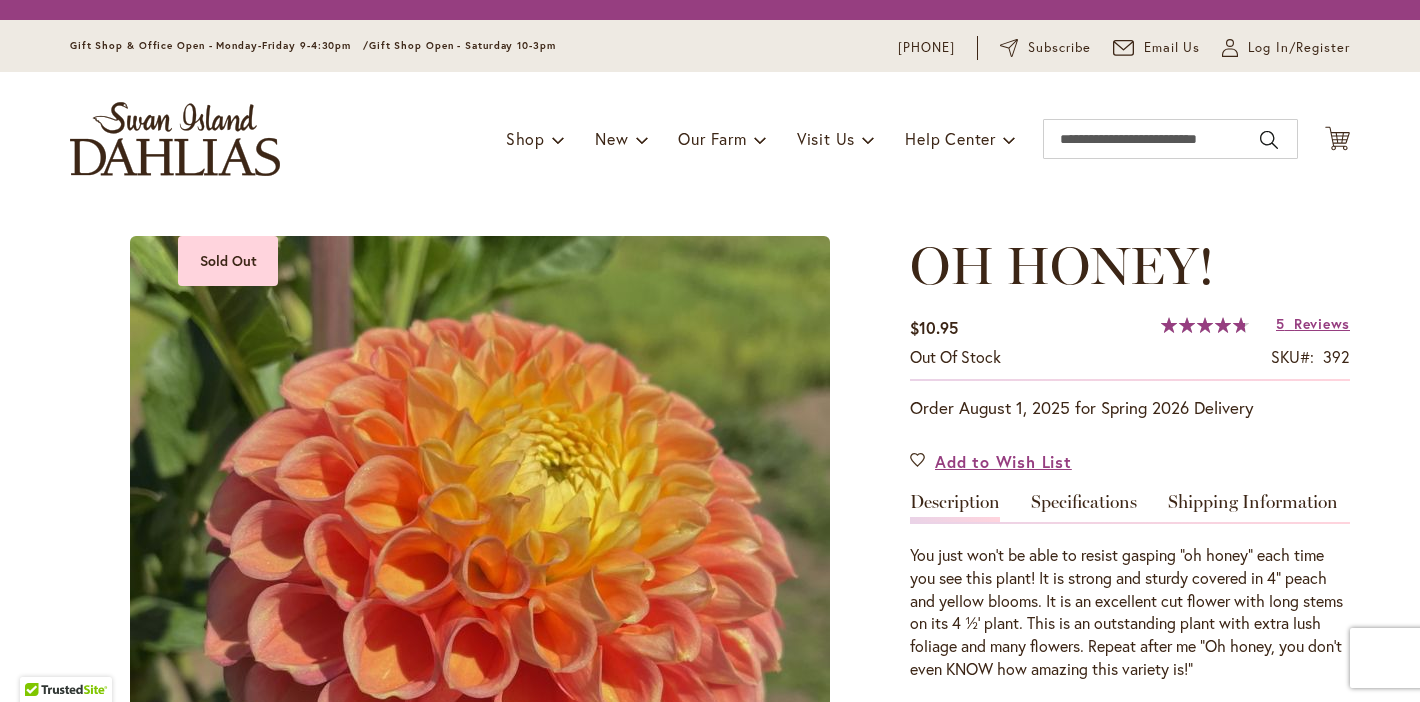 scroll, scrollTop: 0, scrollLeft: 0, axis: both 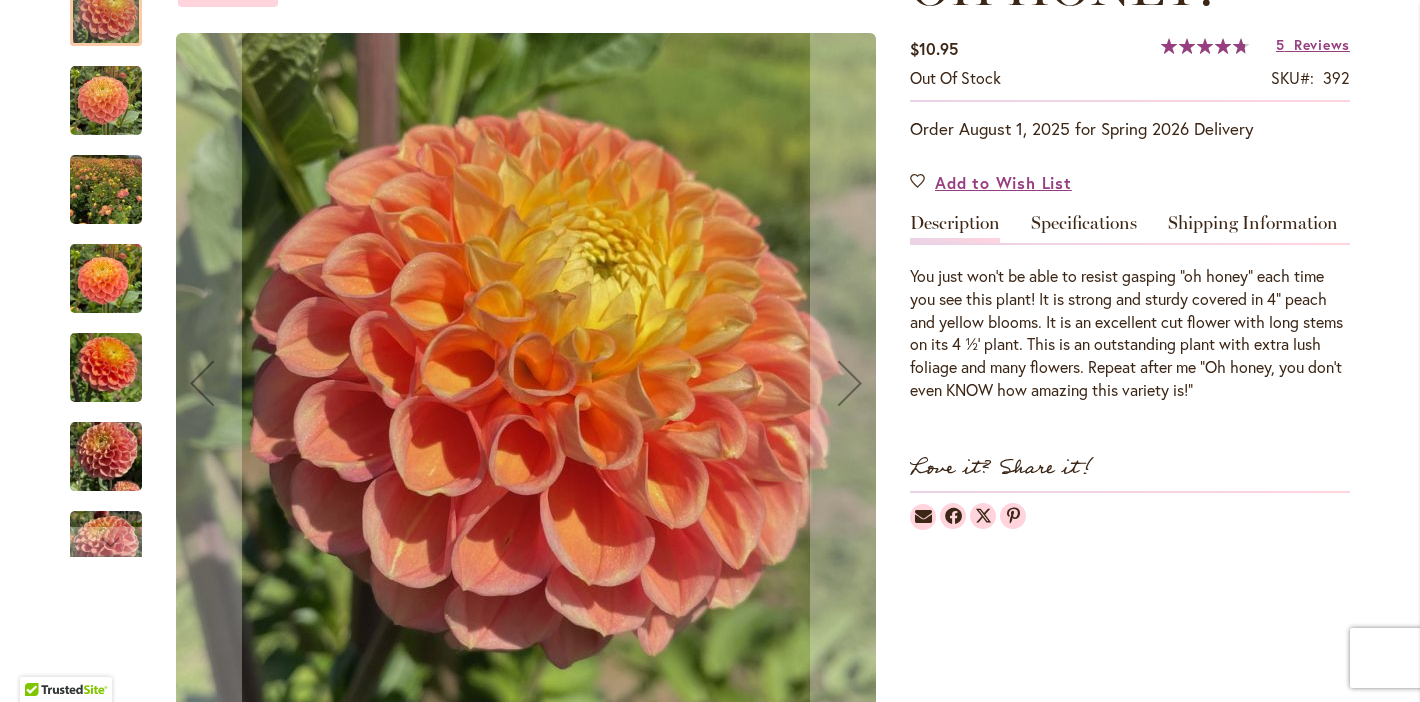 click at bounding box center (106, 101) 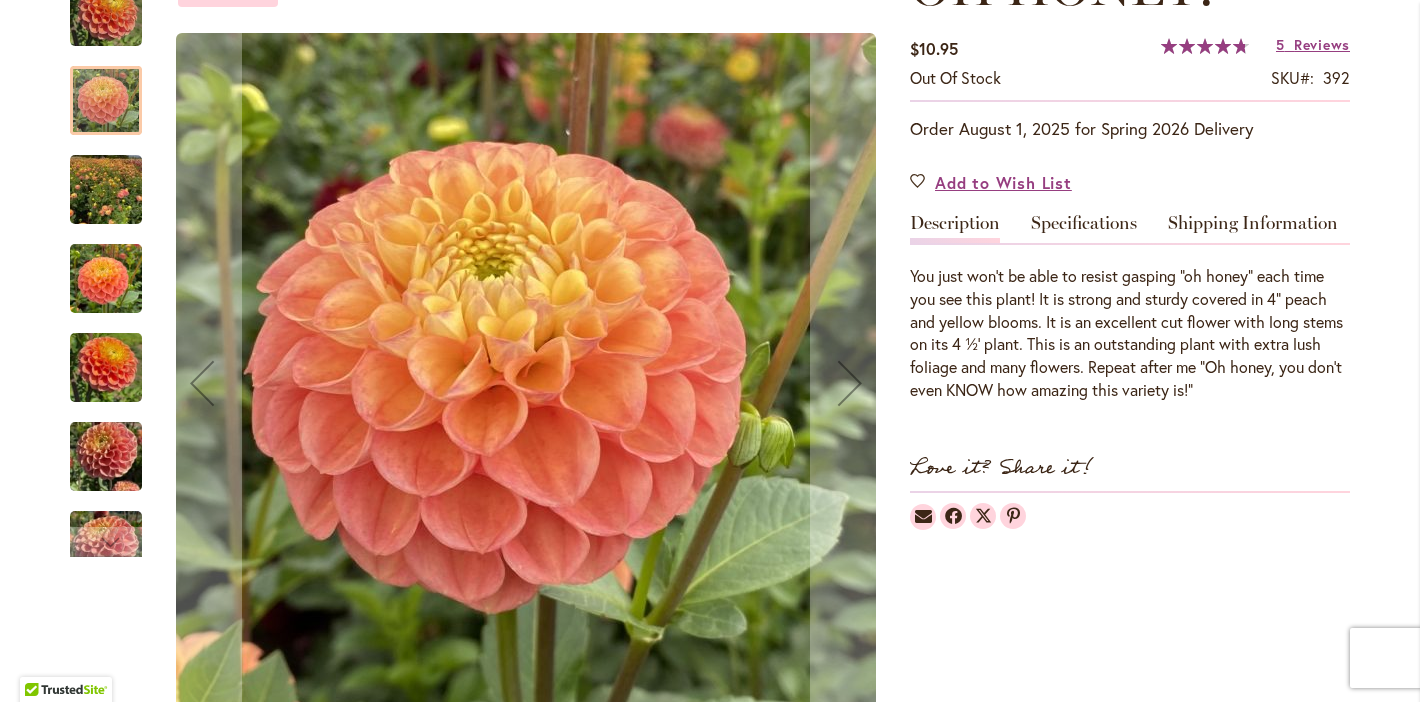 click at bounding box center [106, 190] 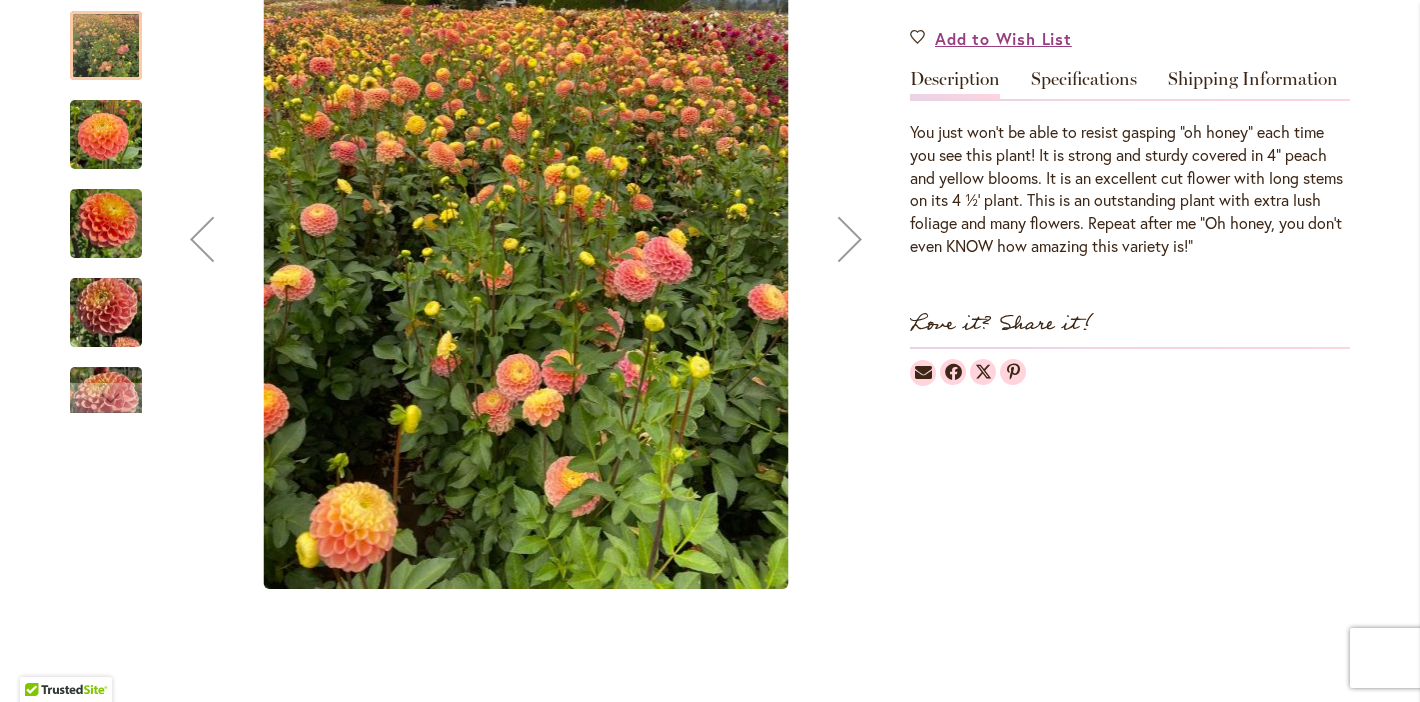 scroll, scrollTop: 488, scrollLeft: 0, axis: vertical 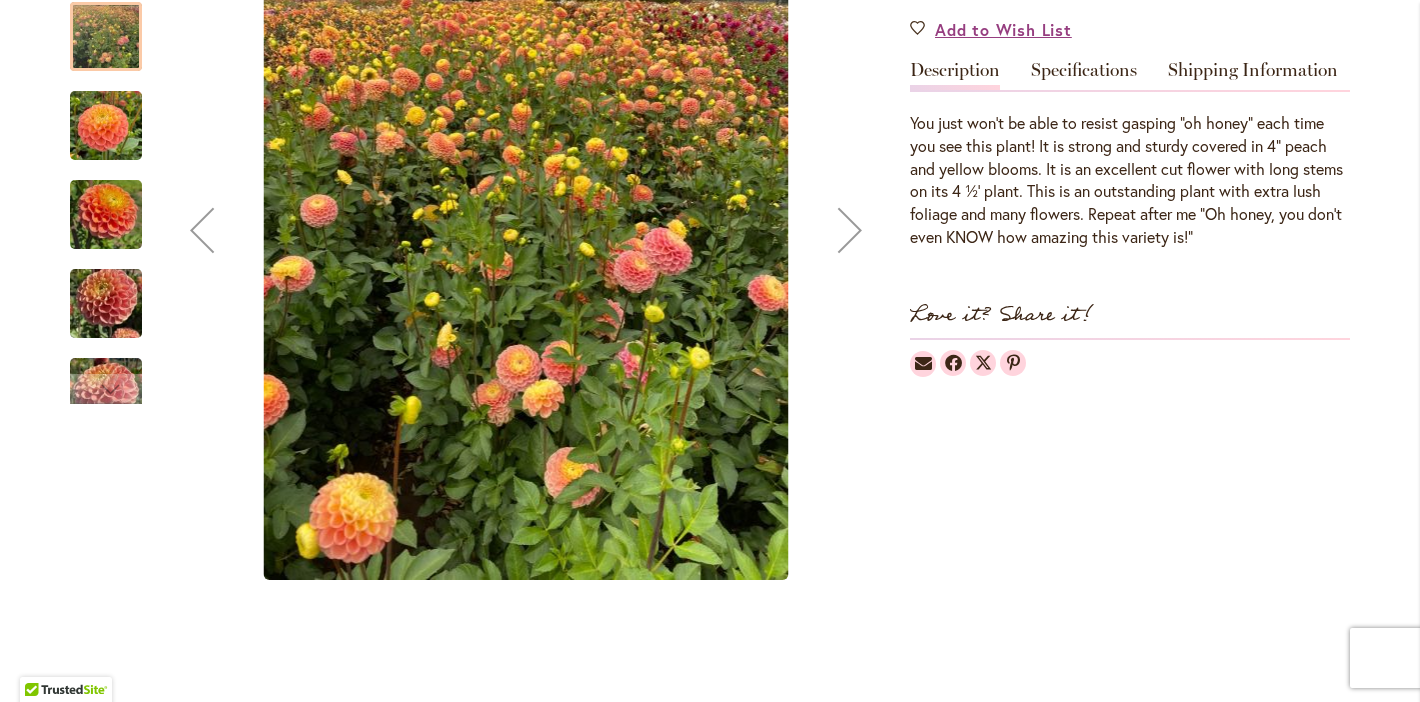 click at bounding box center [106, 304] 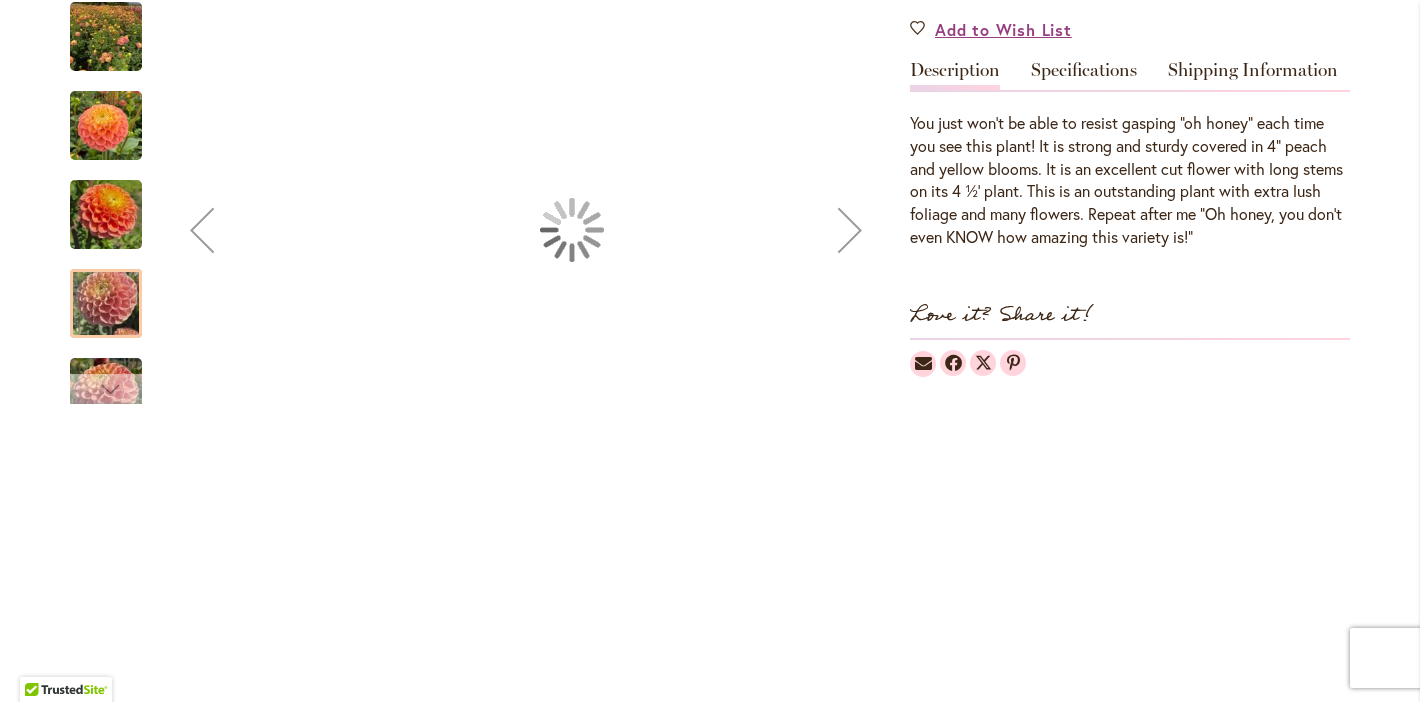 click at bounding box center (106, 389) 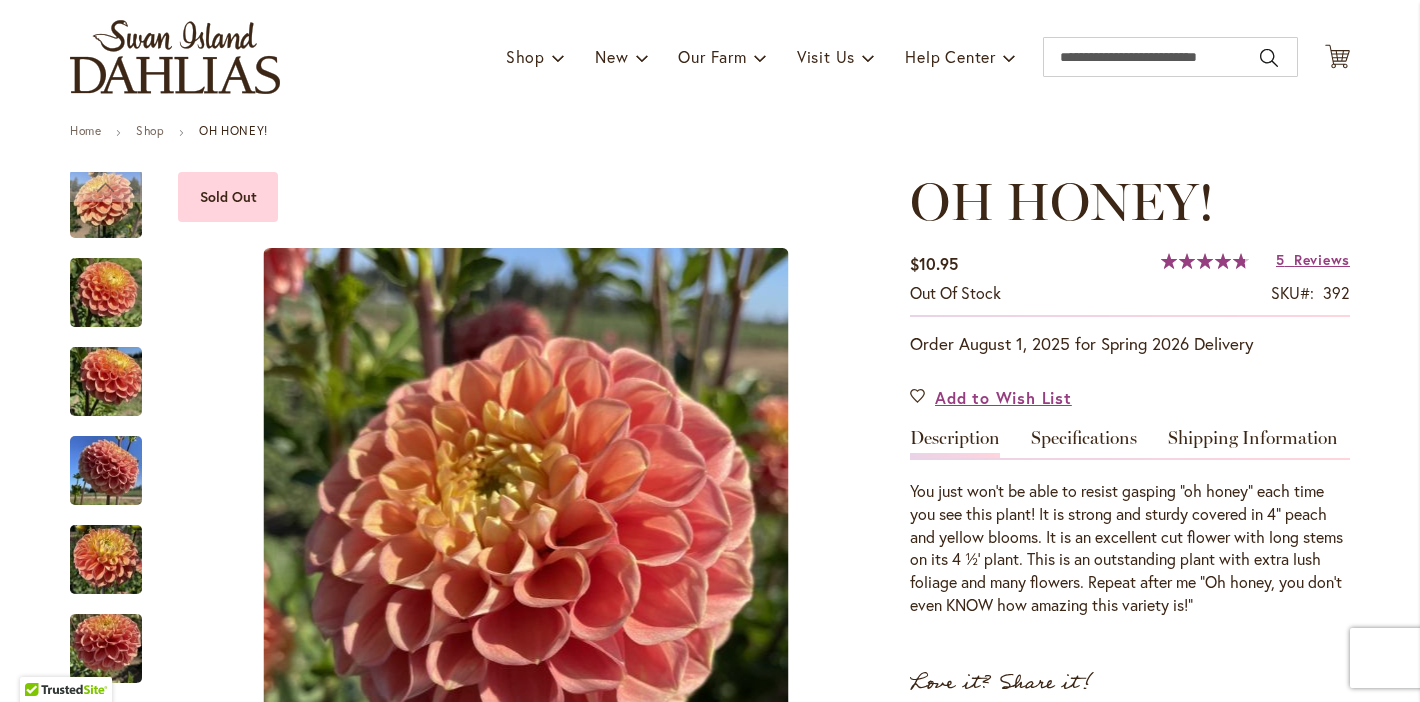 scroll, scrollTop: 102, scrollLeft: 0, axis: vertical 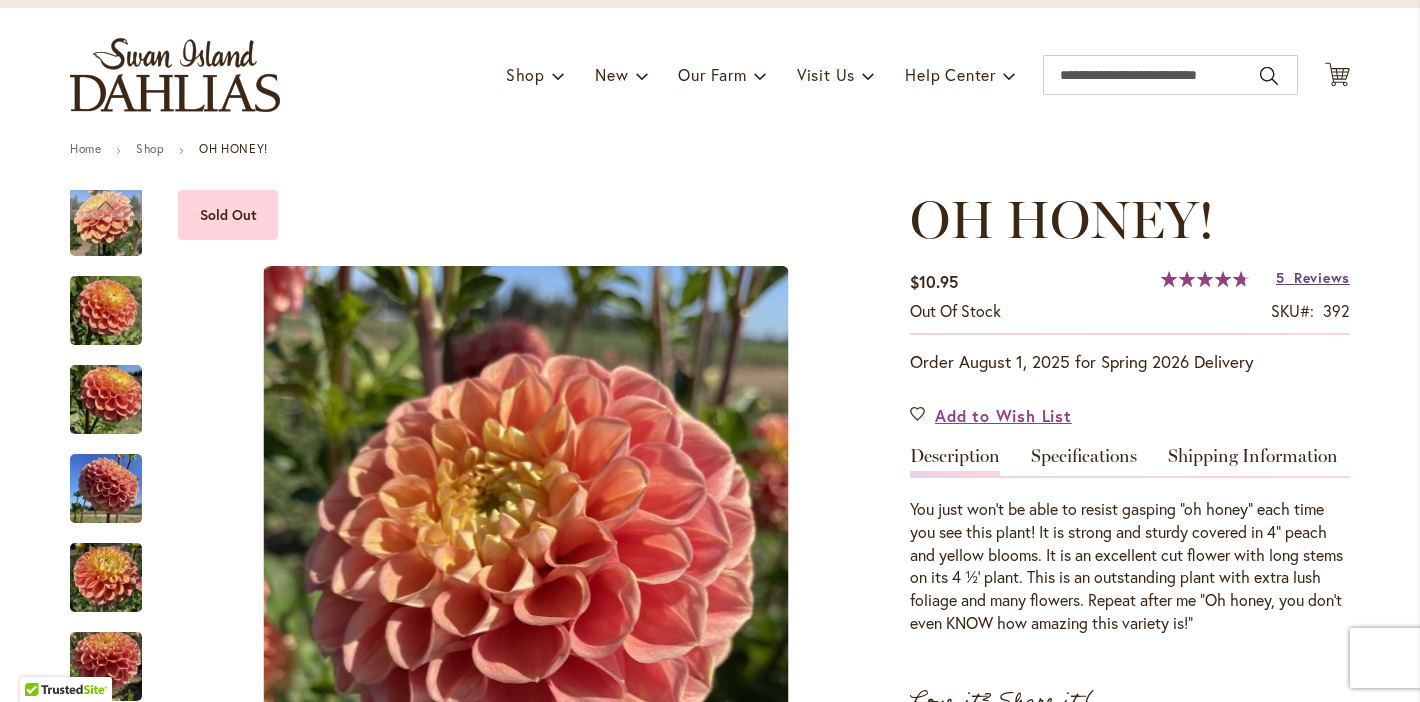 click on "Reviews" at bounding box center [1322, 278] 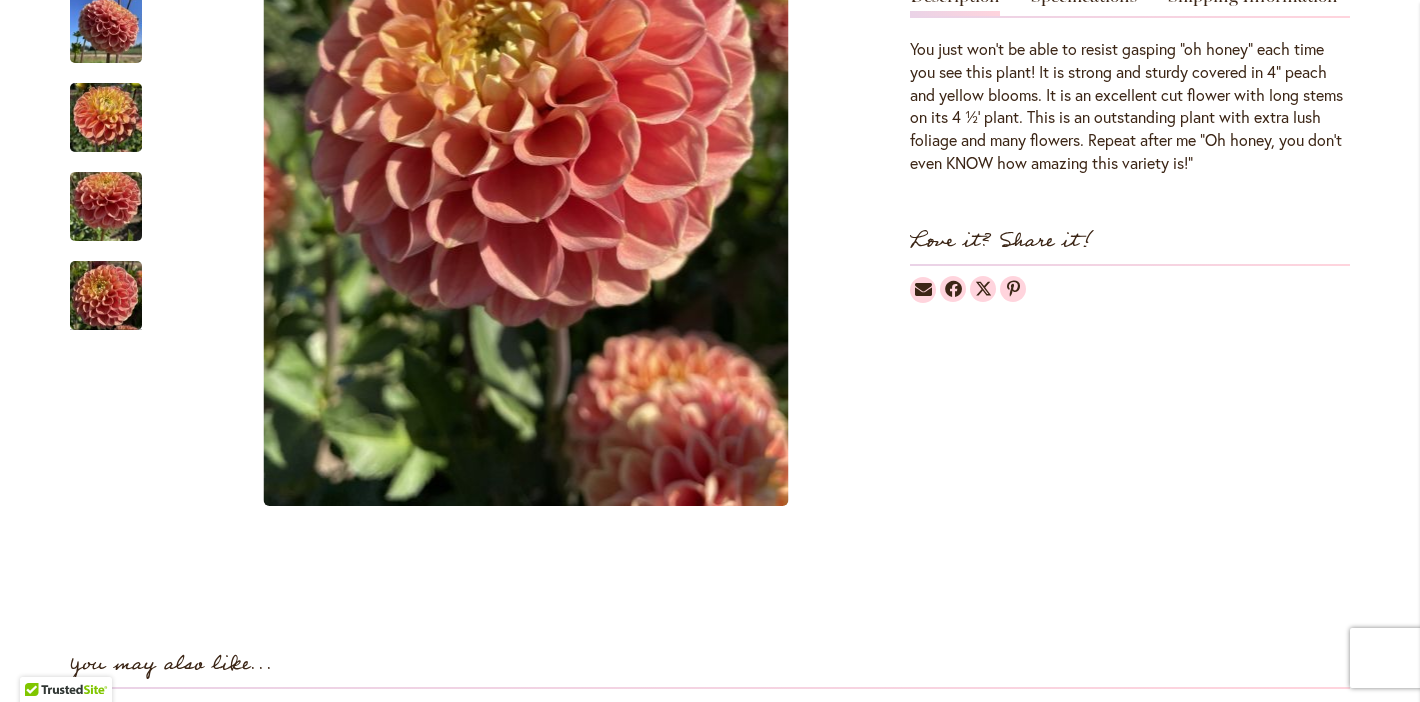 scroll, scrollTop: 285, scrollLeft: 0, axis: vertical 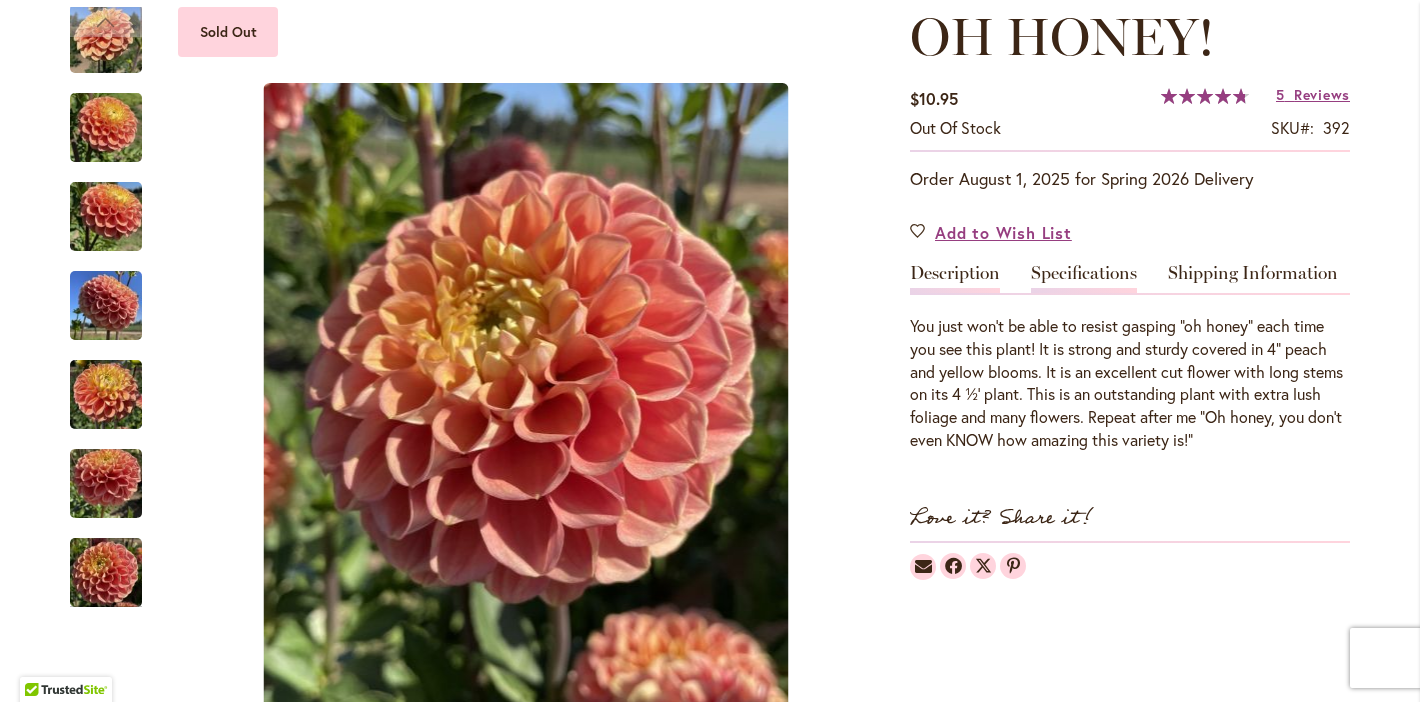 click on "Specifications" at bounding box center [1084, 278] 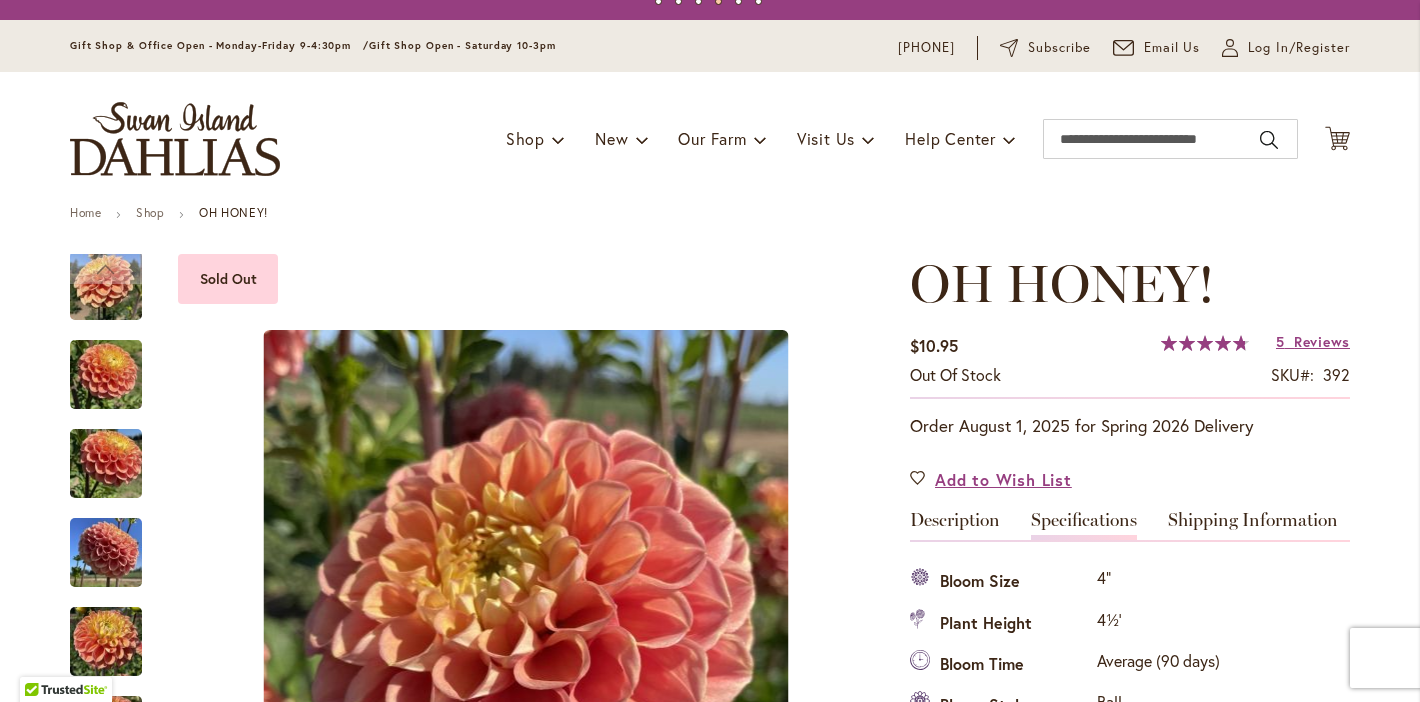 scroll, scrollTop: 0, scrollLeft: 0, axis: both 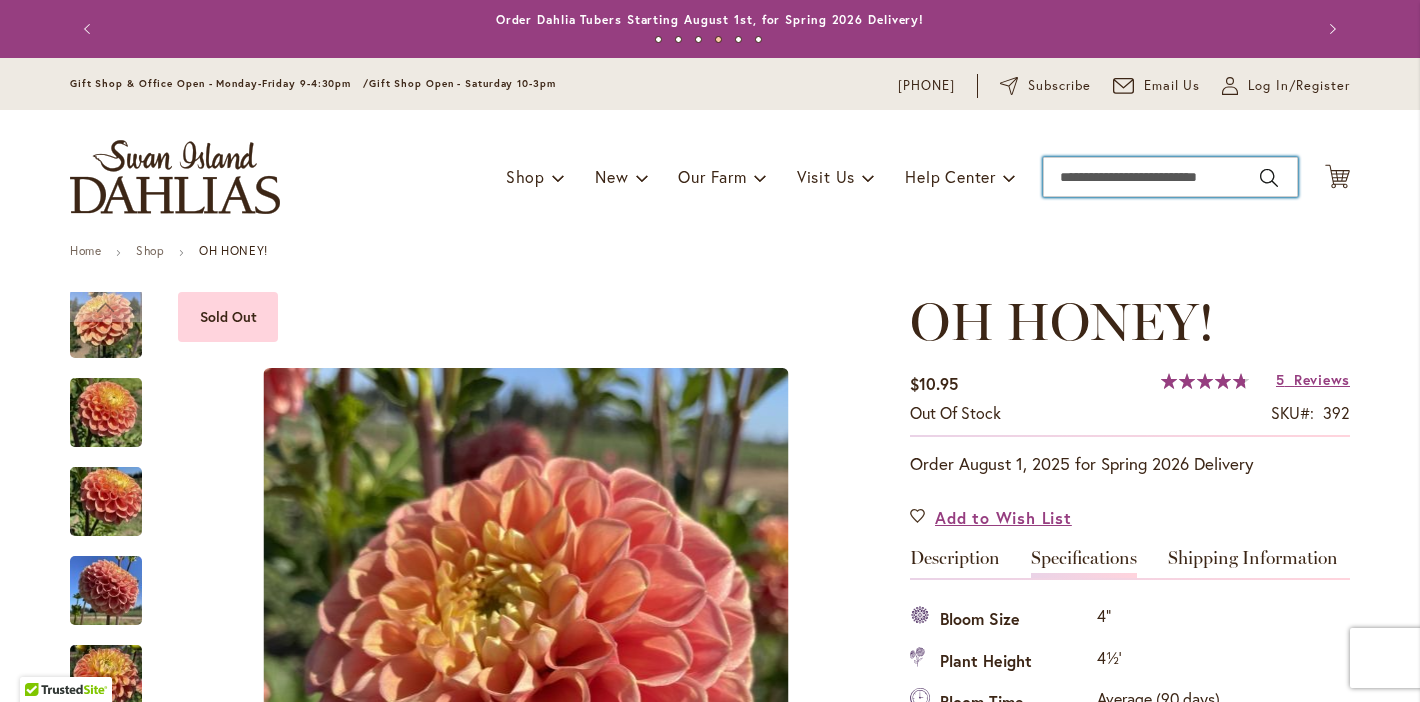 click on "Search" at bounding box center [1170, 177] 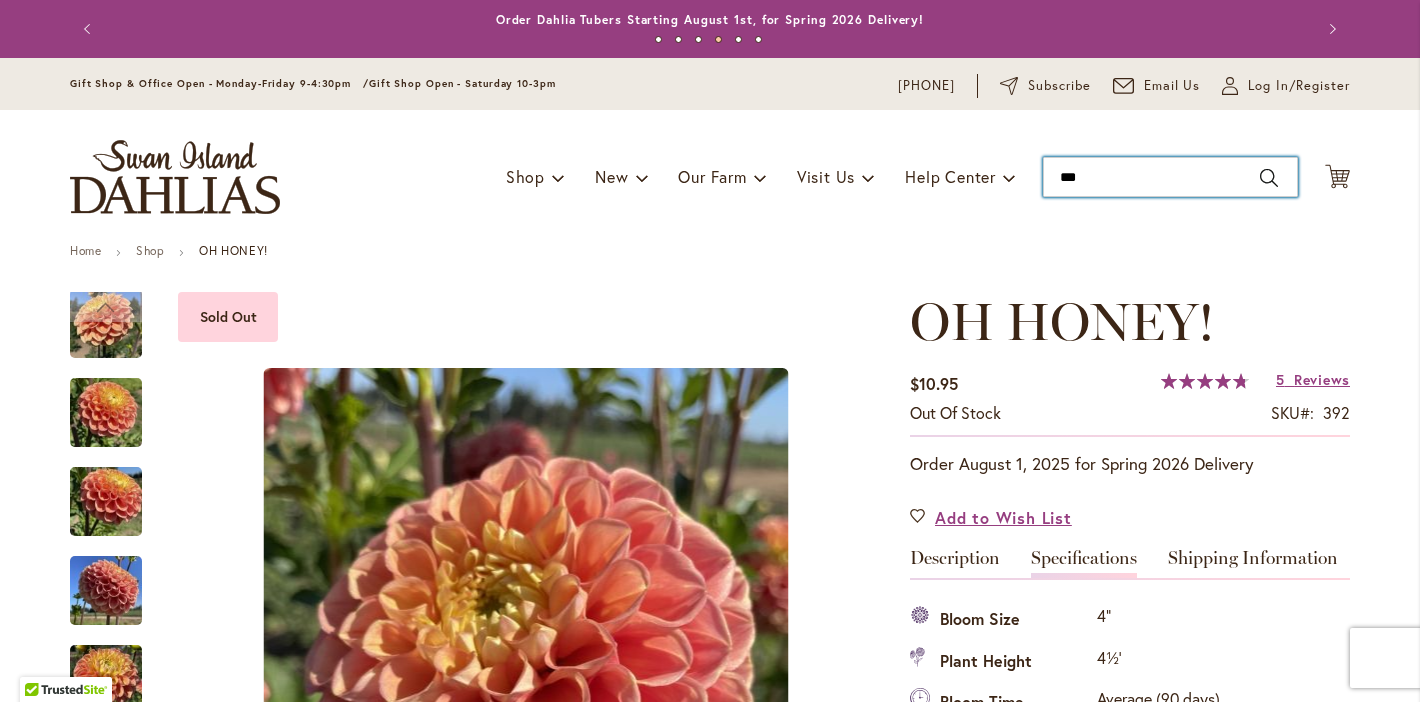 type on "****" 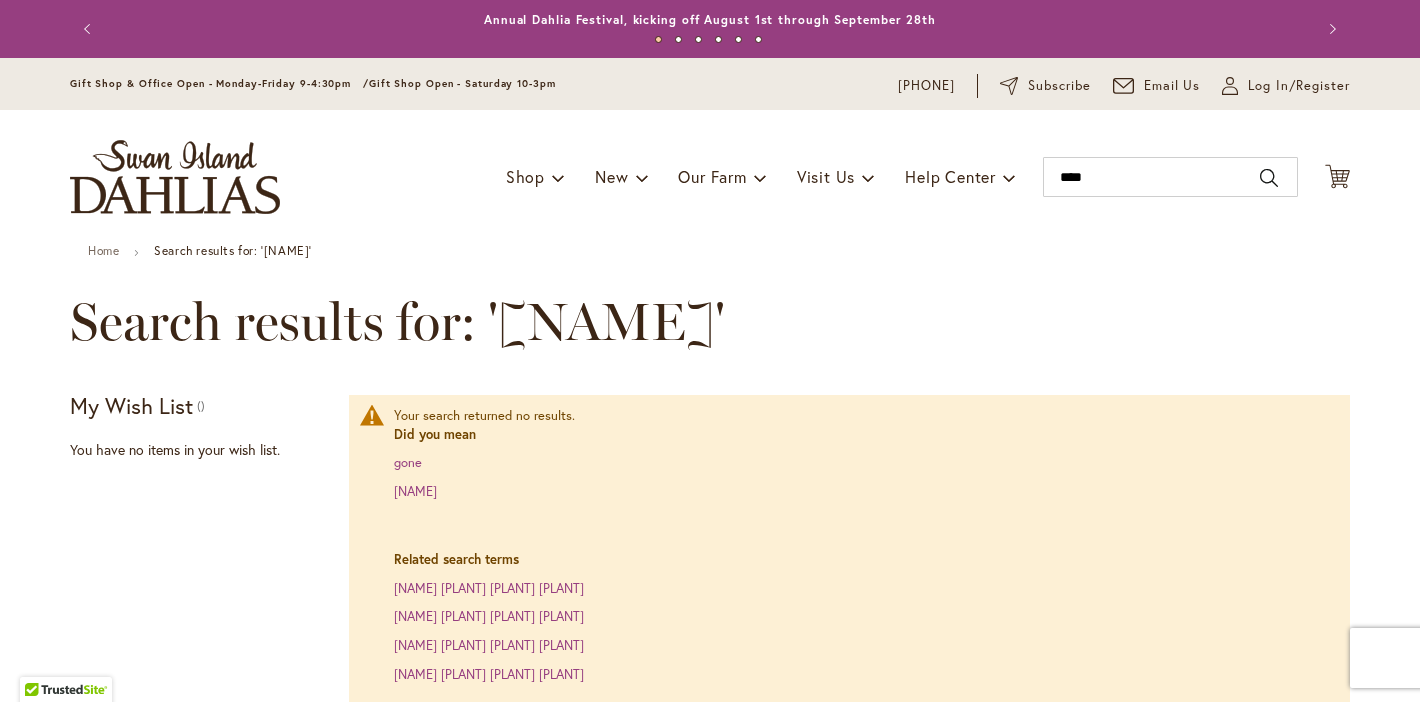 scroll, scrollTop: 0, scrollLeft: 0, axis: both 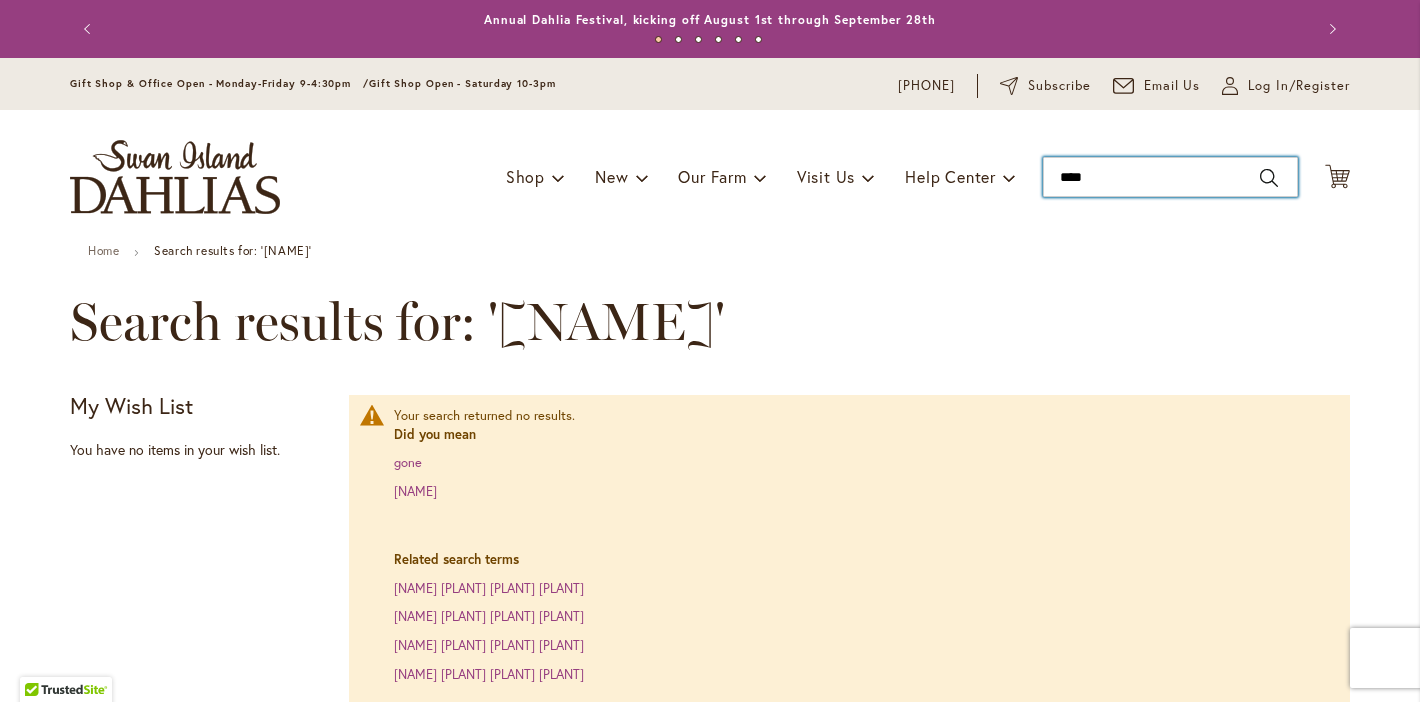 type on "****" 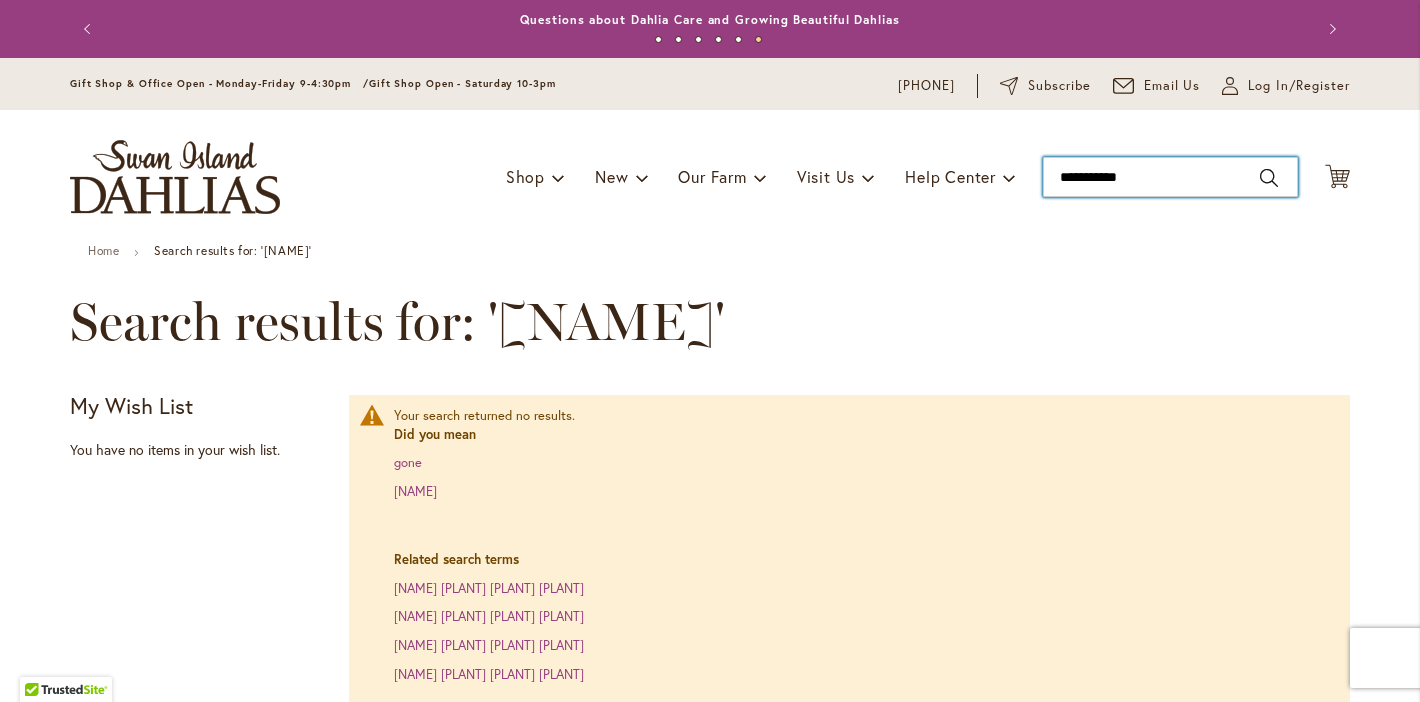 type on "**********" 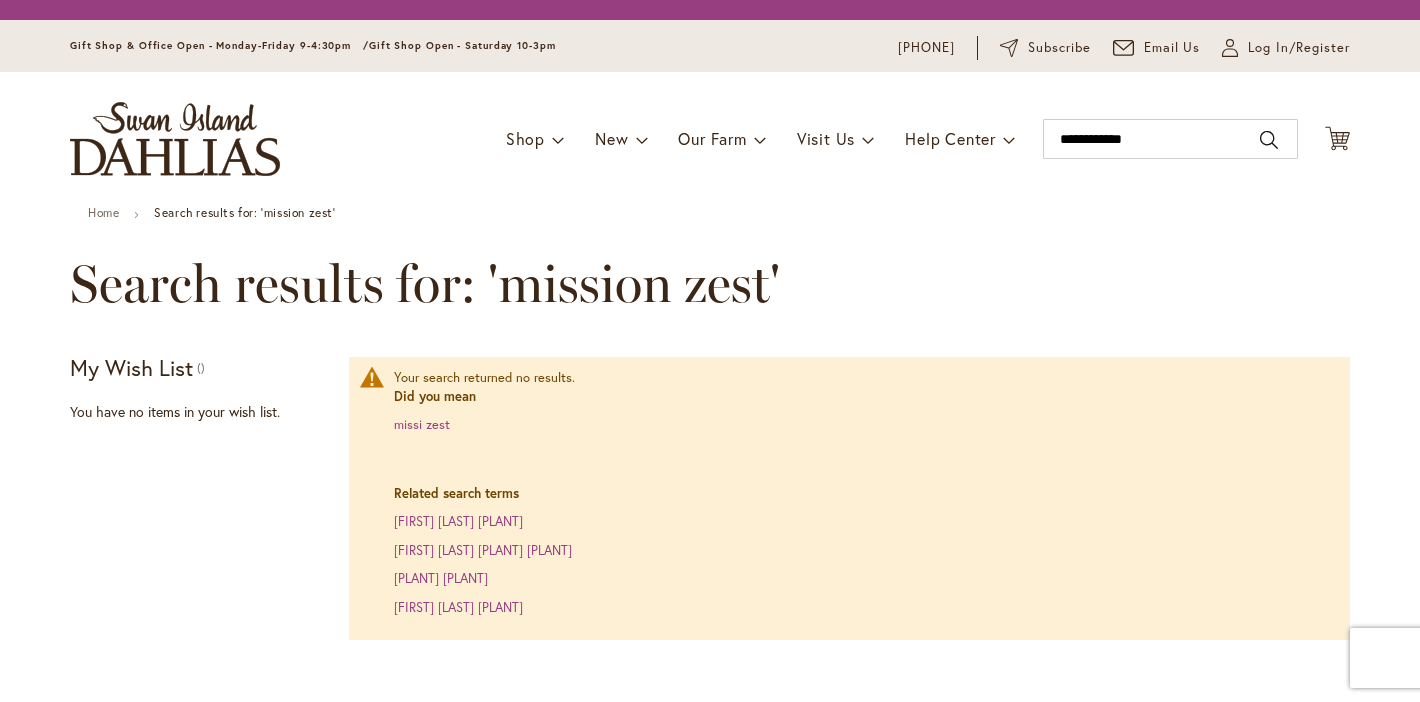 scroll, scrollTop: 0, scrollLeft: 0, axis: both 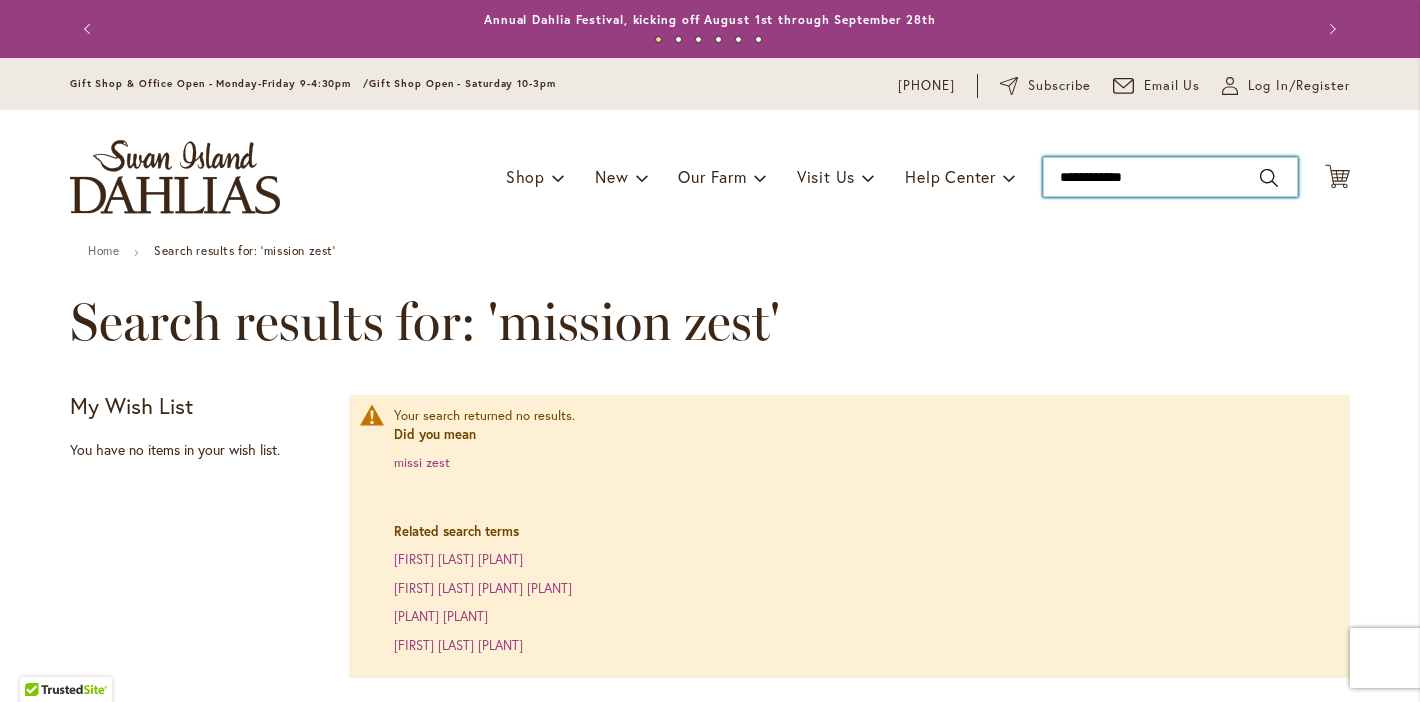 type on "**********" 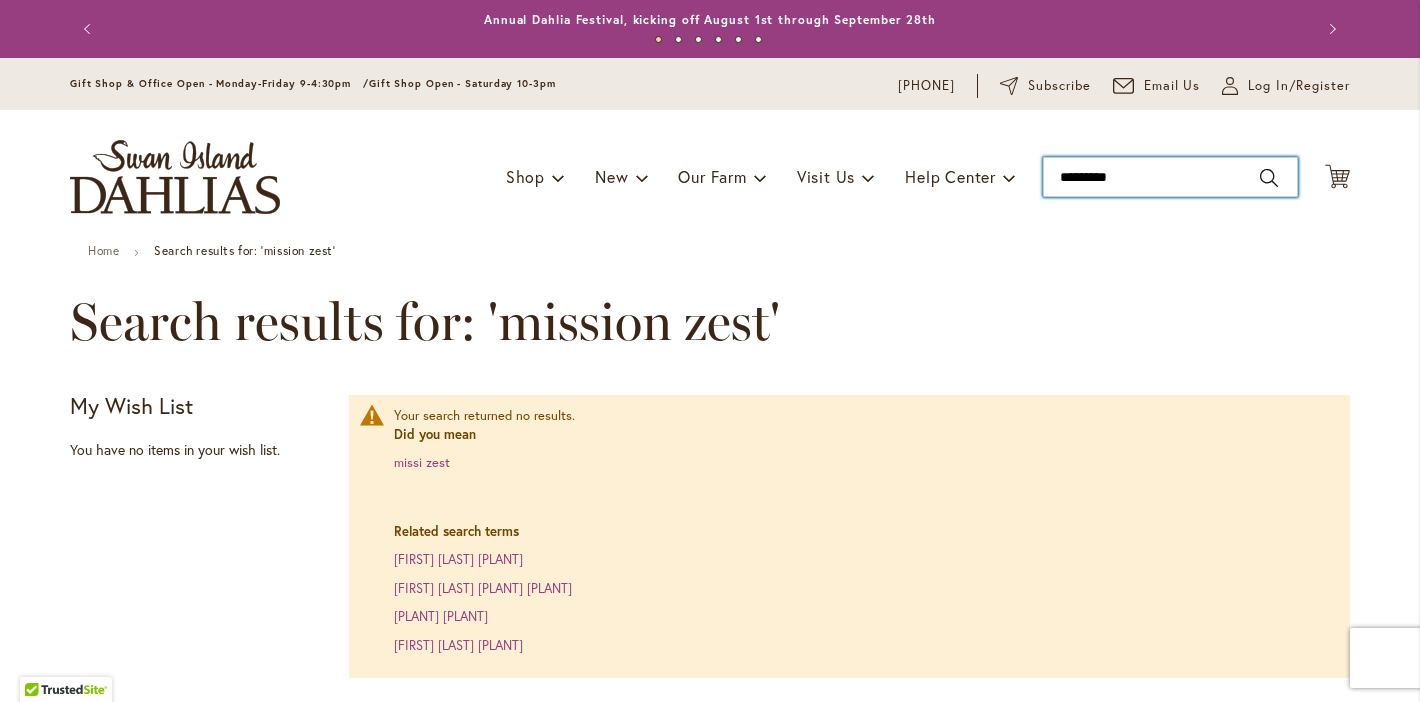 type on "**********" 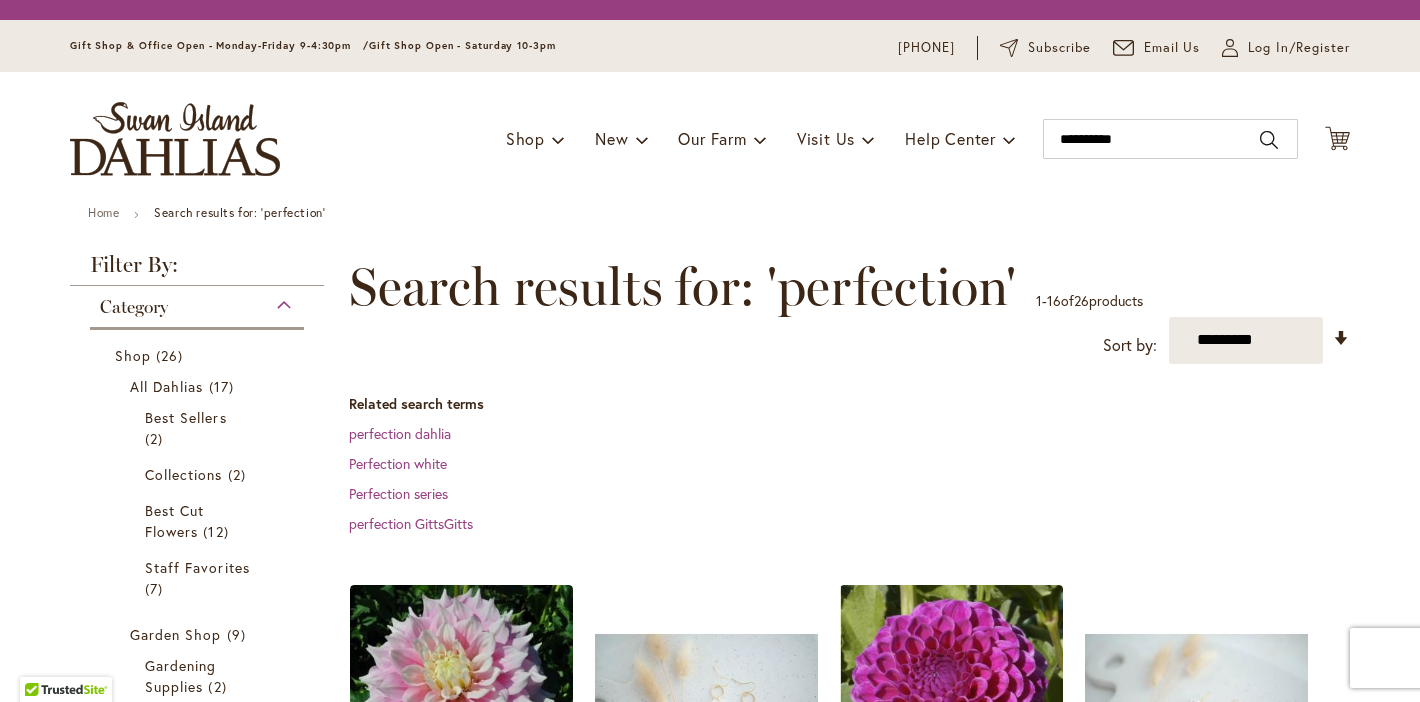 scroll, scrollTop: 0, scrollLeft: 0, axis: both 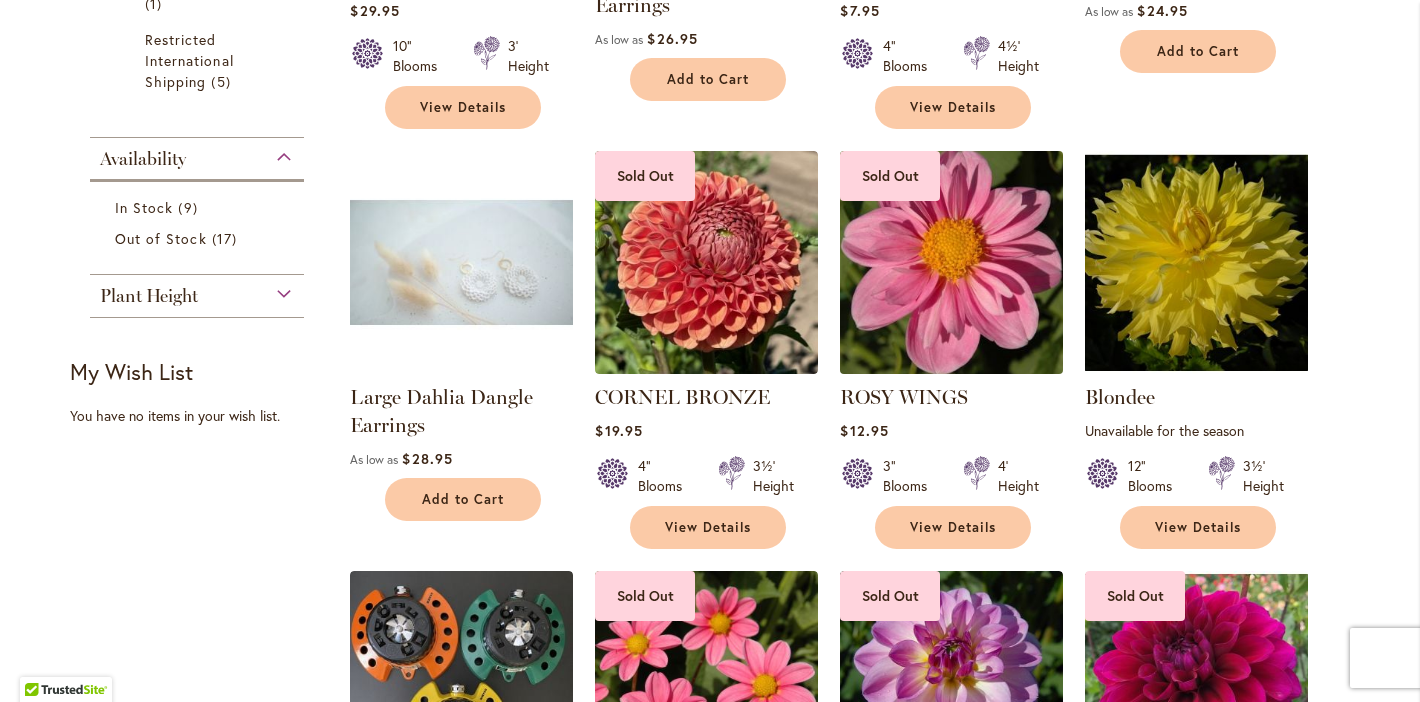 click at bounding box center (952, 262) 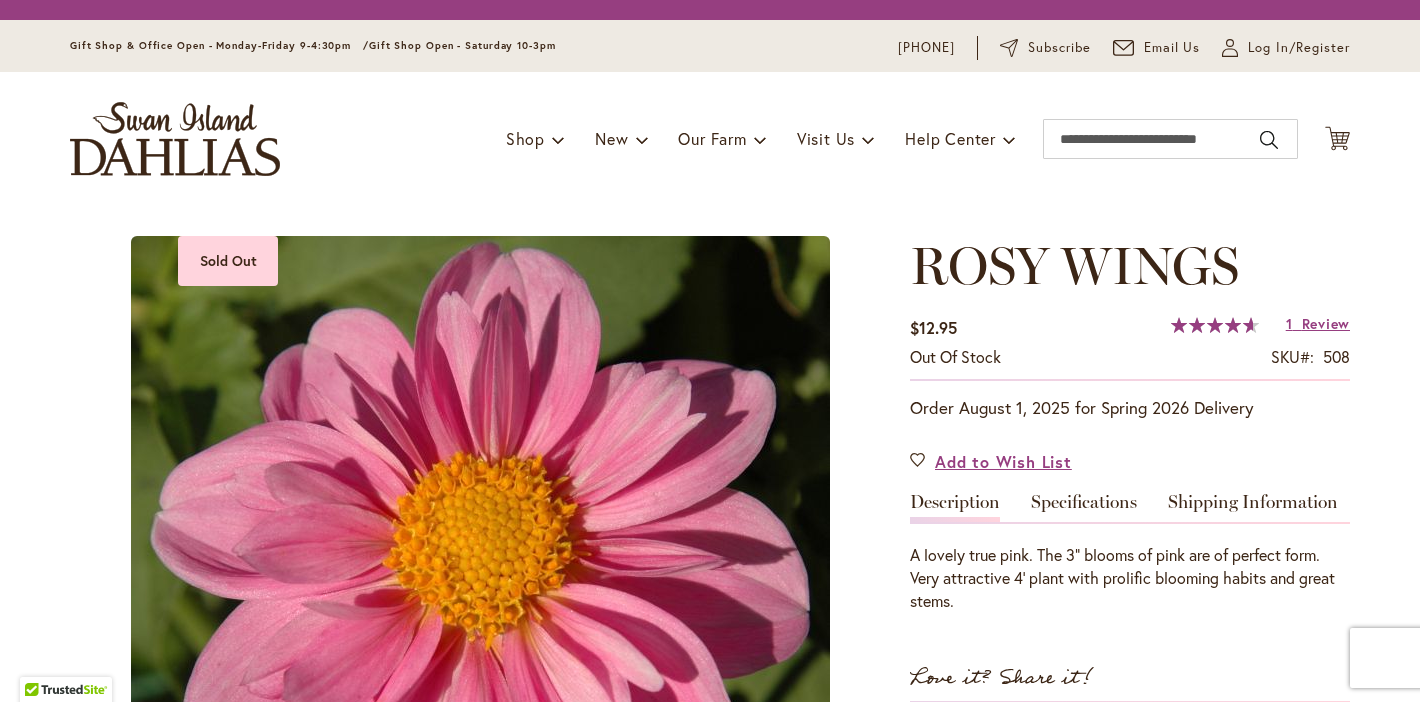 scroll, scrollTop: 0, scrollLeft: 0, axis: both 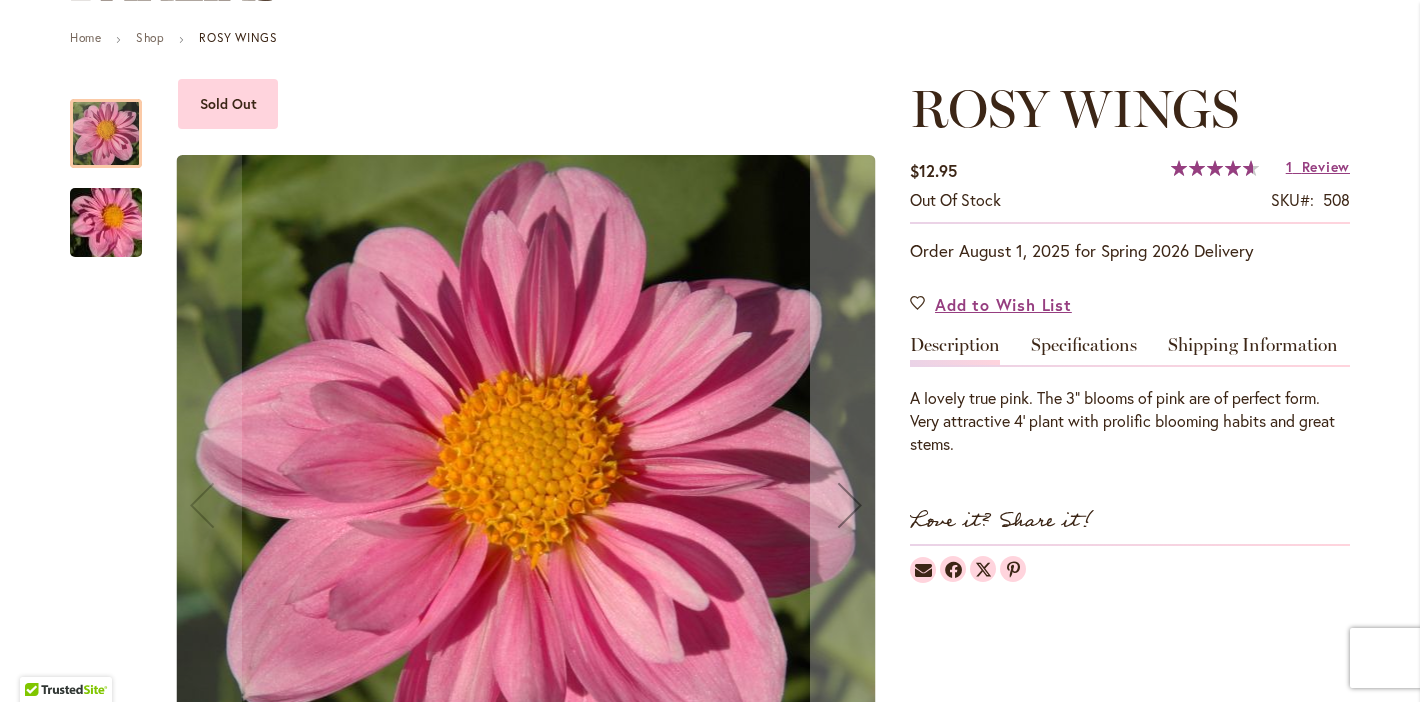 click at bounding box center [106, 223] 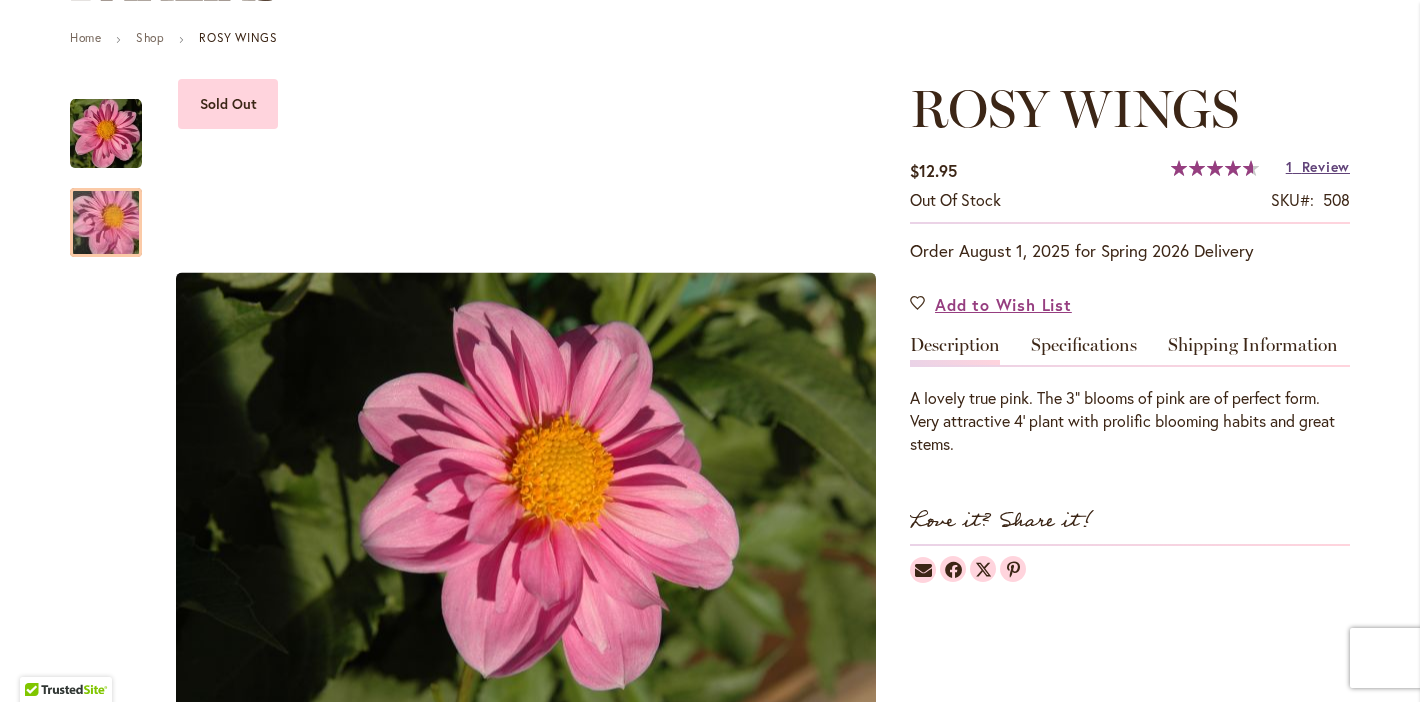 click on "Review" at bounding box center [1326, 167] 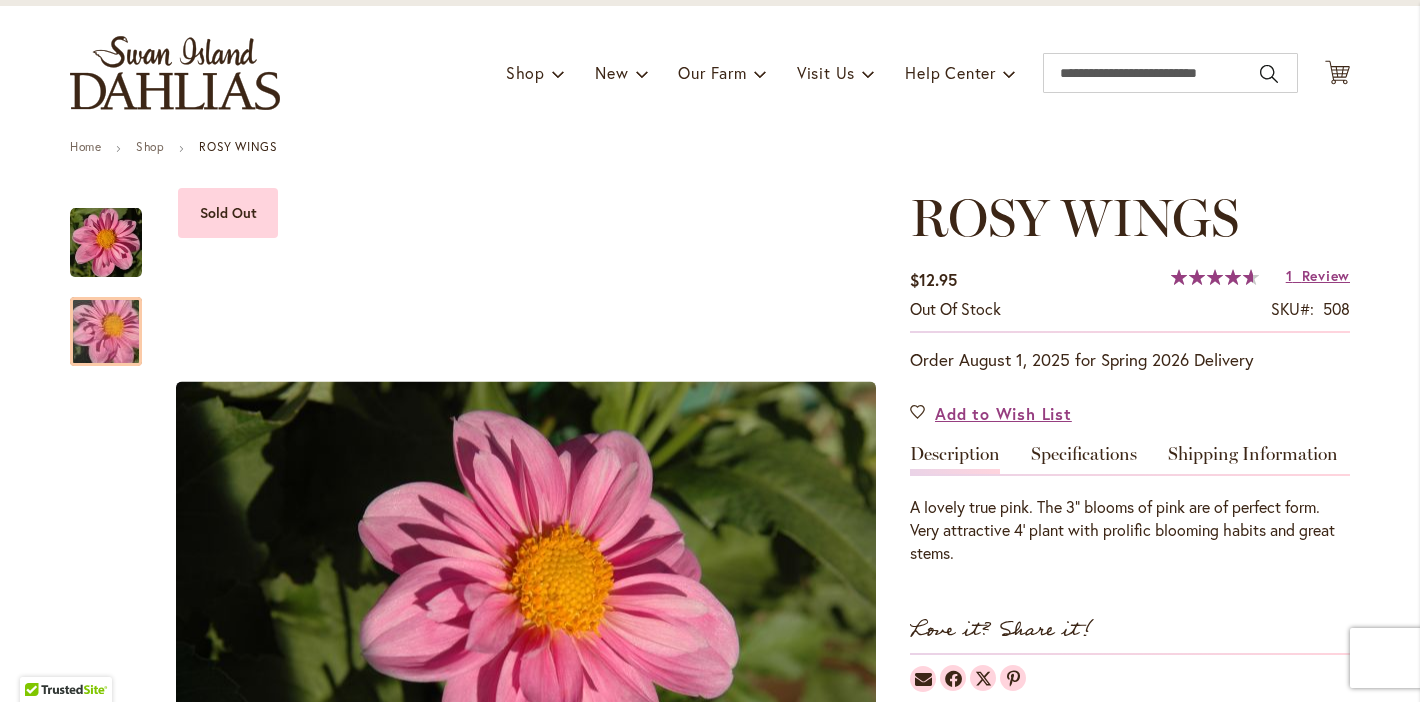 scroll, scrollTop: 0, scrollLeft: 0, axis: both 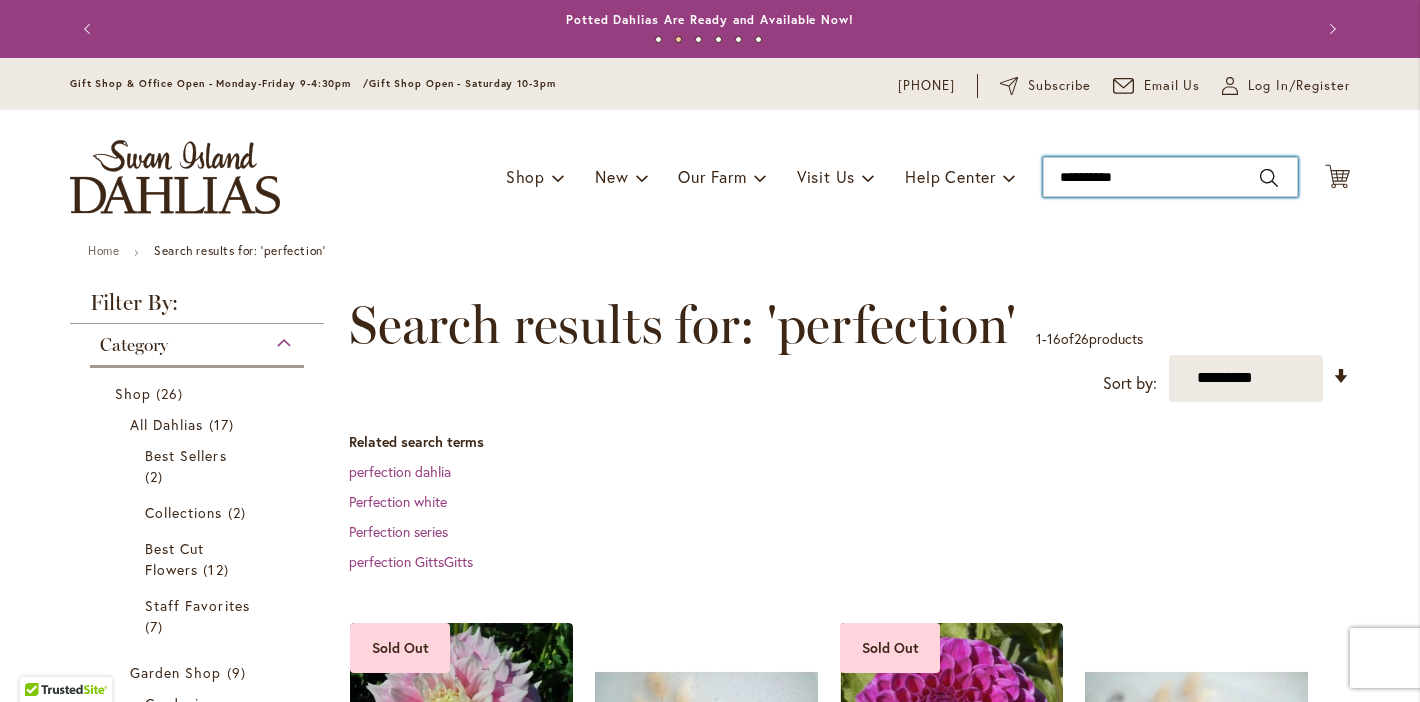 drag, startPoint x: 1137, startPoint y: 174, endPoint x: 945, endPoint y: 141, distance: 194.81529 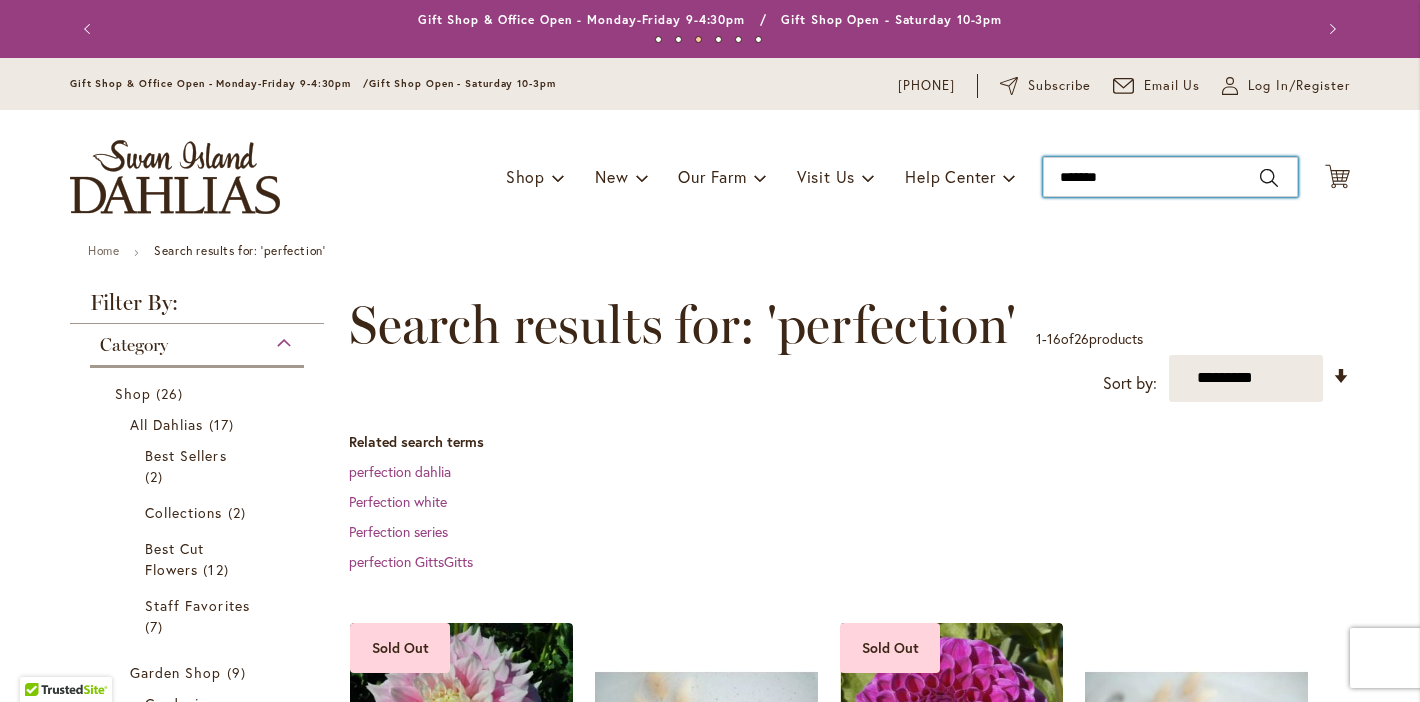 type on "********" 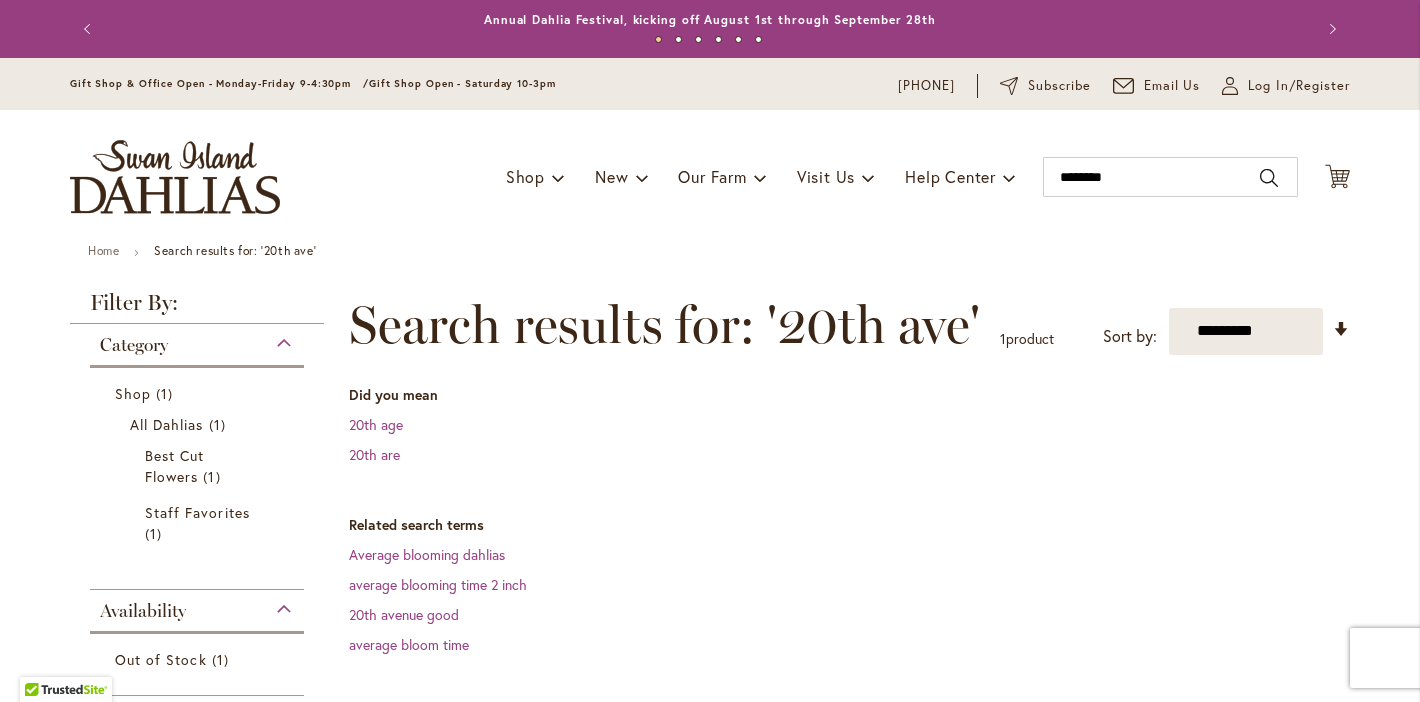 scroll, scrollTop: 0, scrollLeft: 0, axis: both 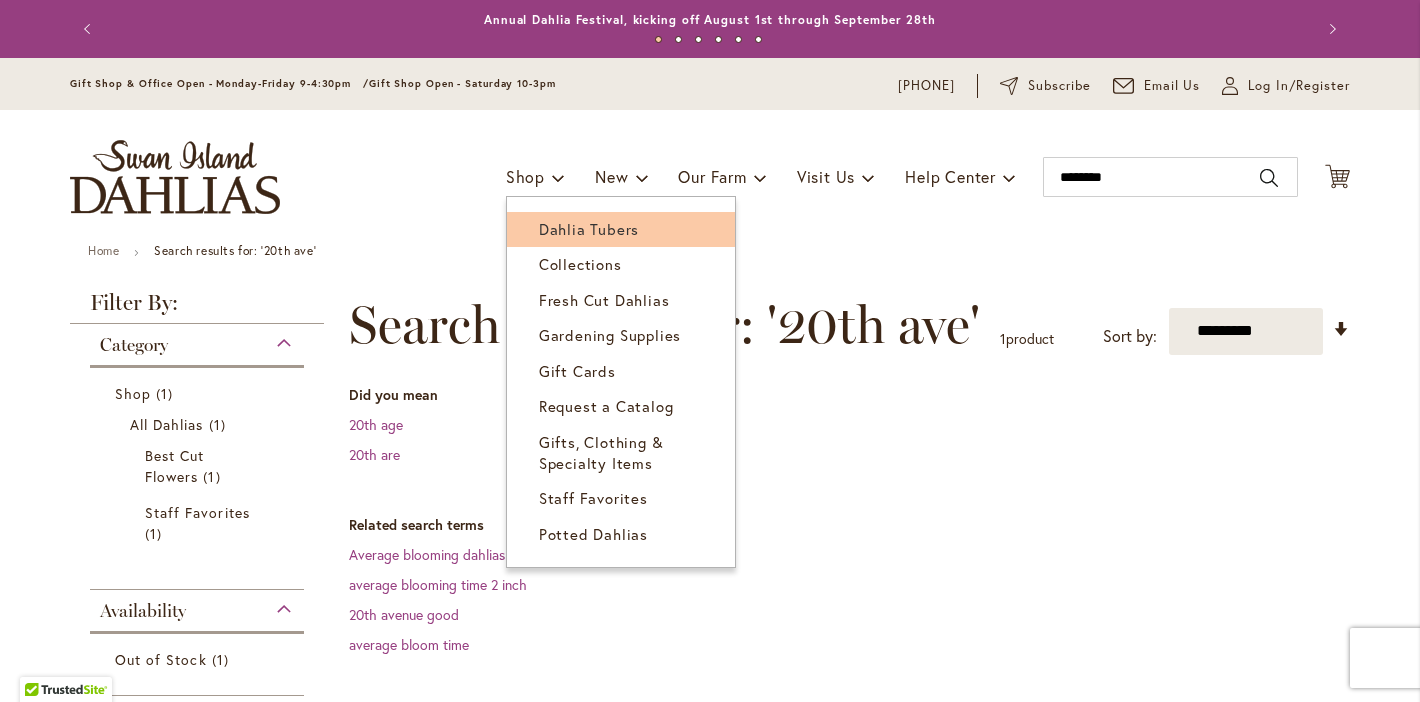 click on "Dahlia Tubers" at bounding box center [589, 229] 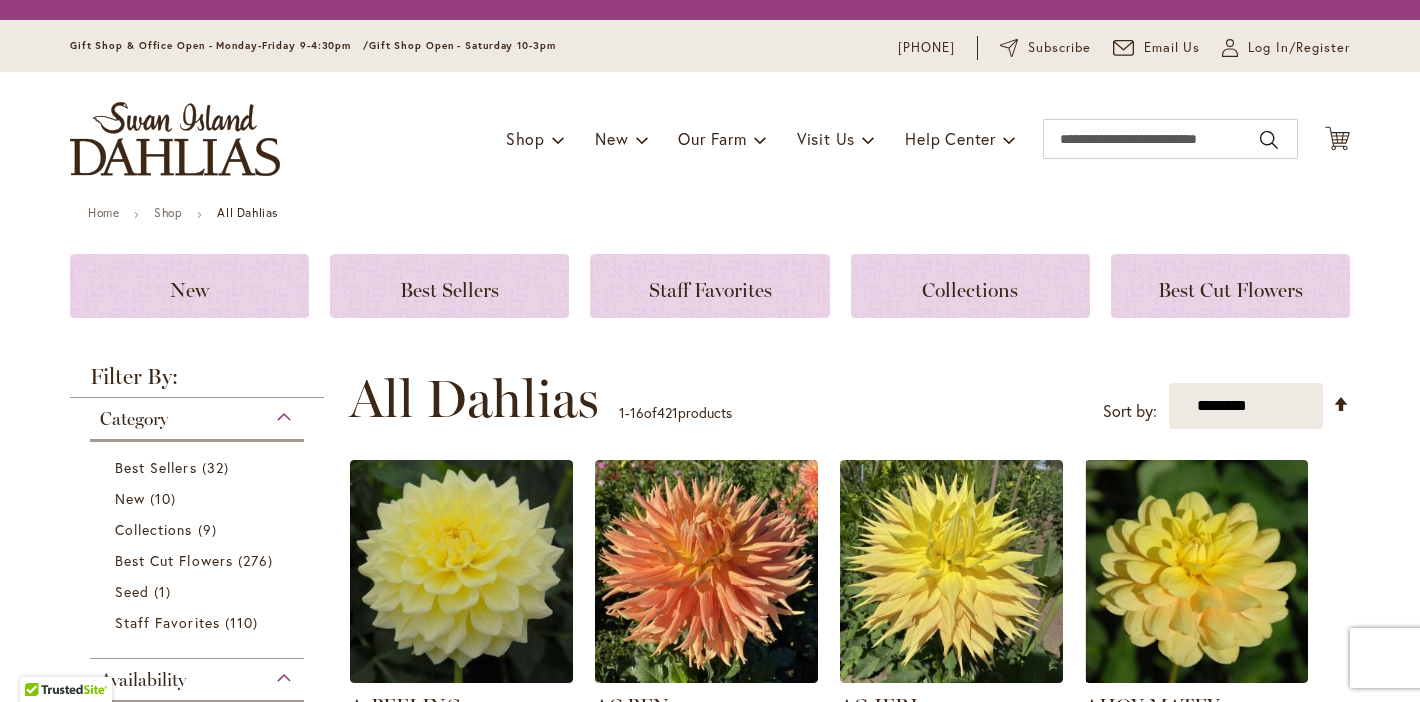 scroll, scrollTop: 0, scrollLeft: 0, axis: both 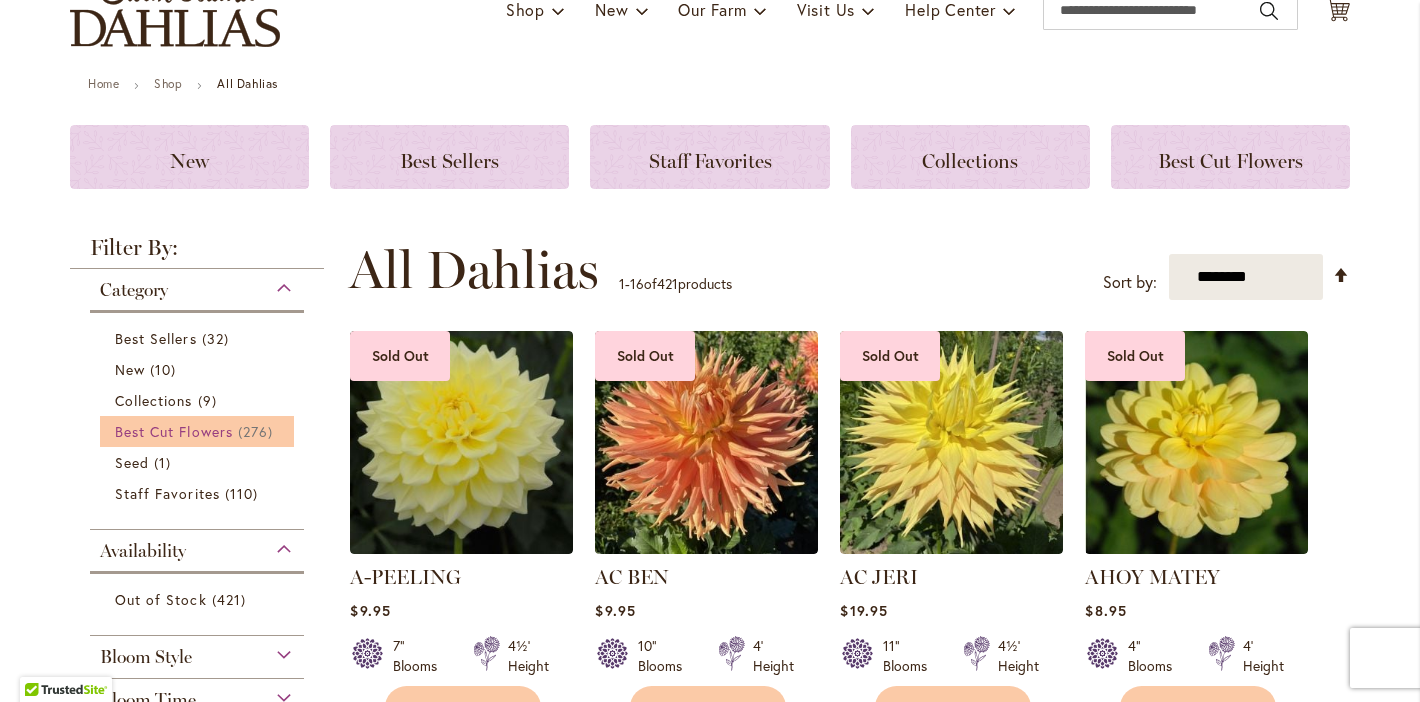 click on "Best Cut Flowers" at bounding box center [174, 431] 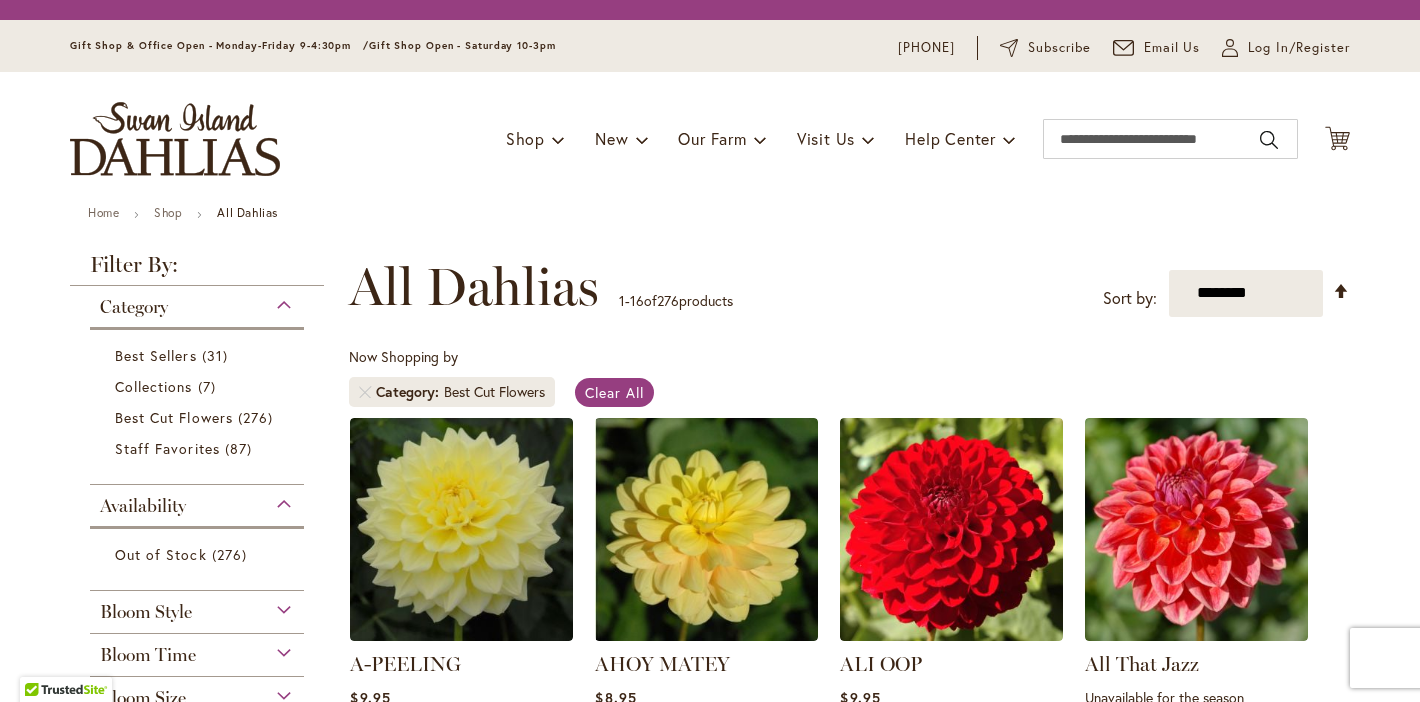 scroll, scrollTop: 0, scrollLeft: 0, axis: both 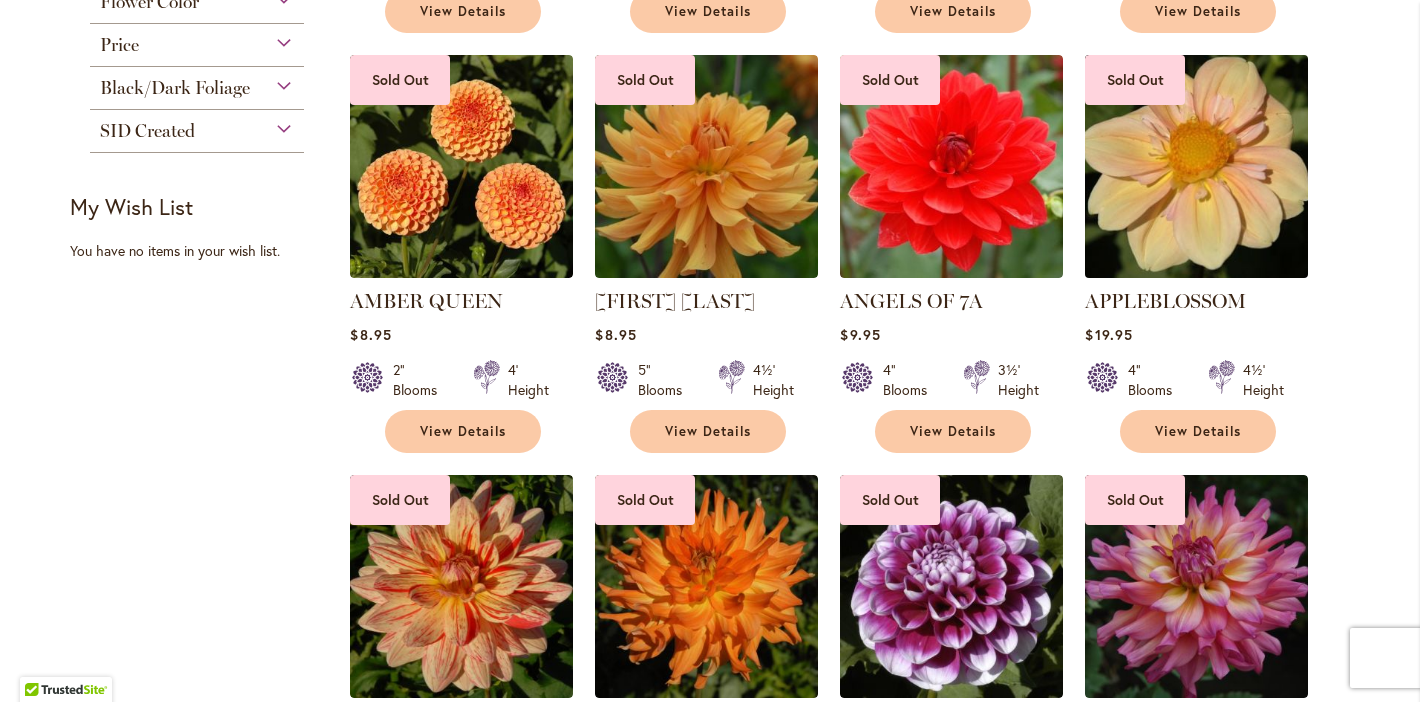 click at bounding box center [1197, 166] 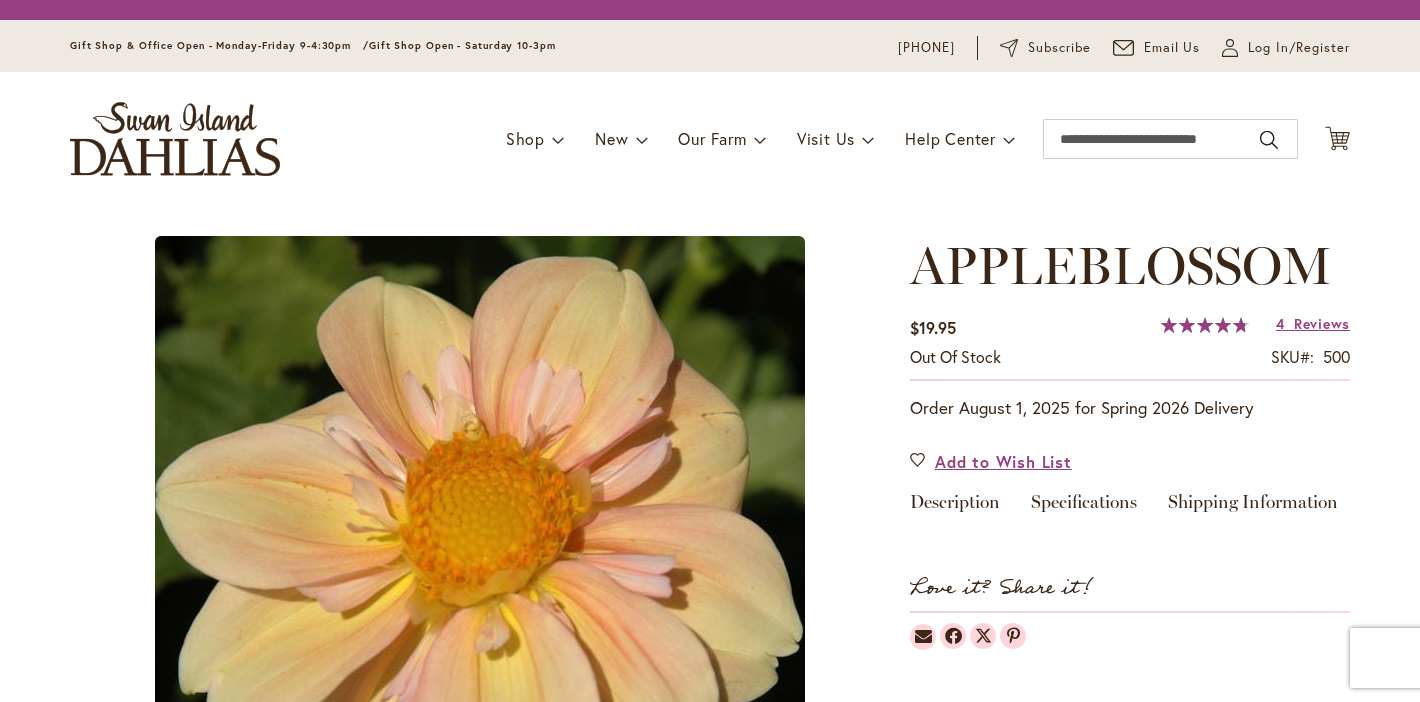 scroll, scrollTop: 0, scrollLeft: 0, axis: both 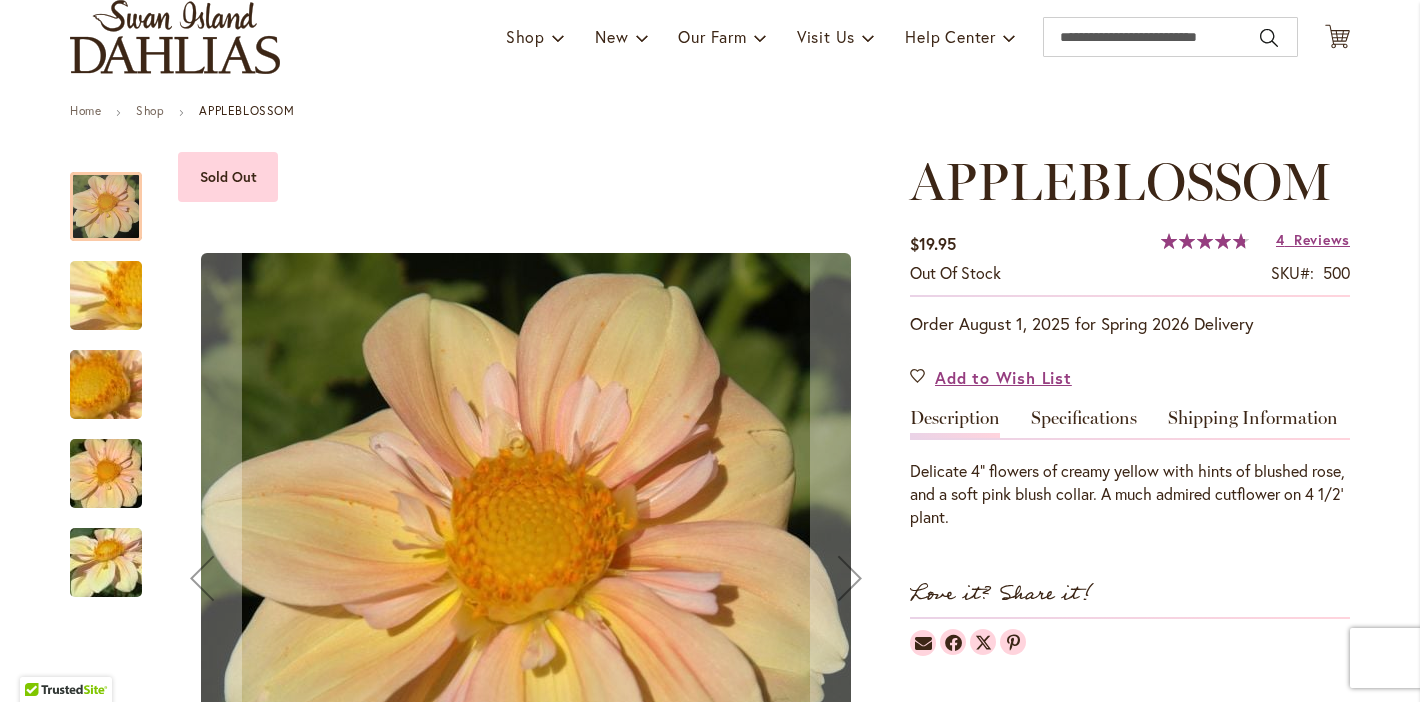 click at bounding box center (106, 563) 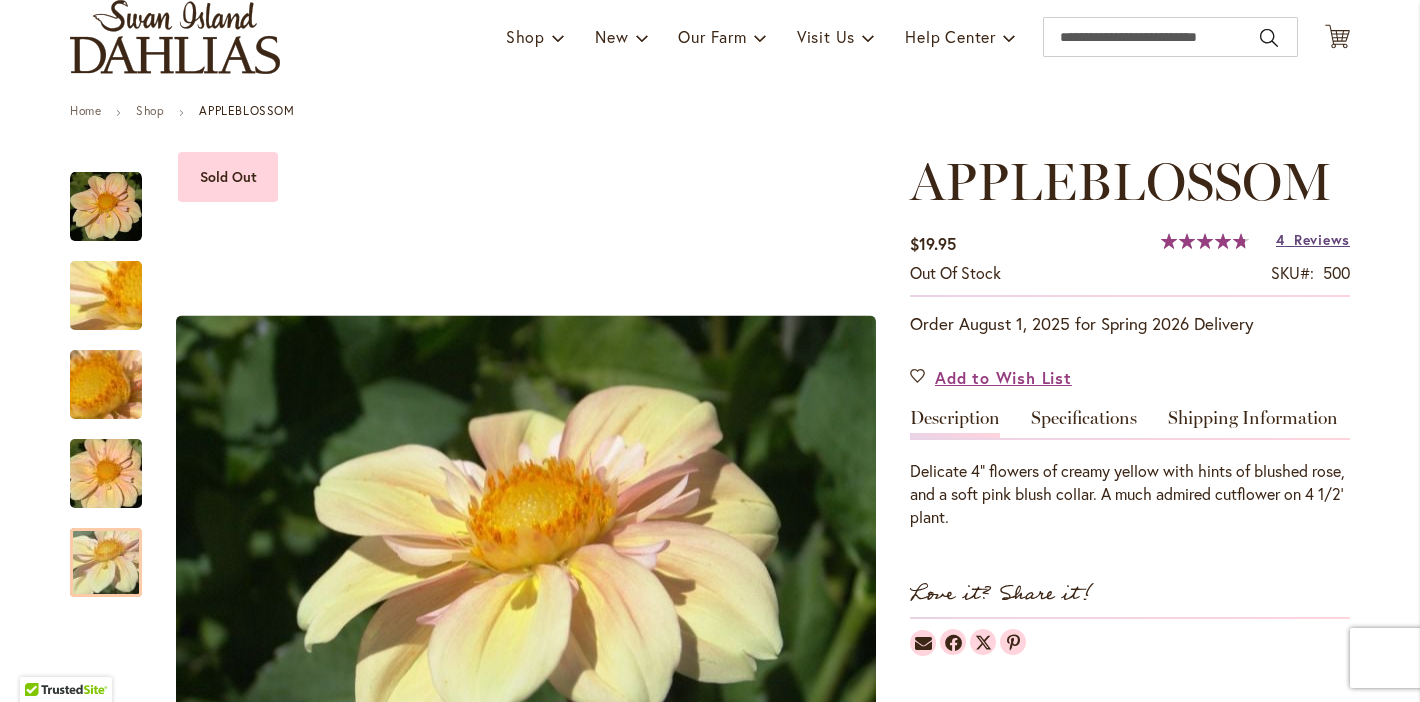 click on "Reviews" at bounding box center (1322, 240) 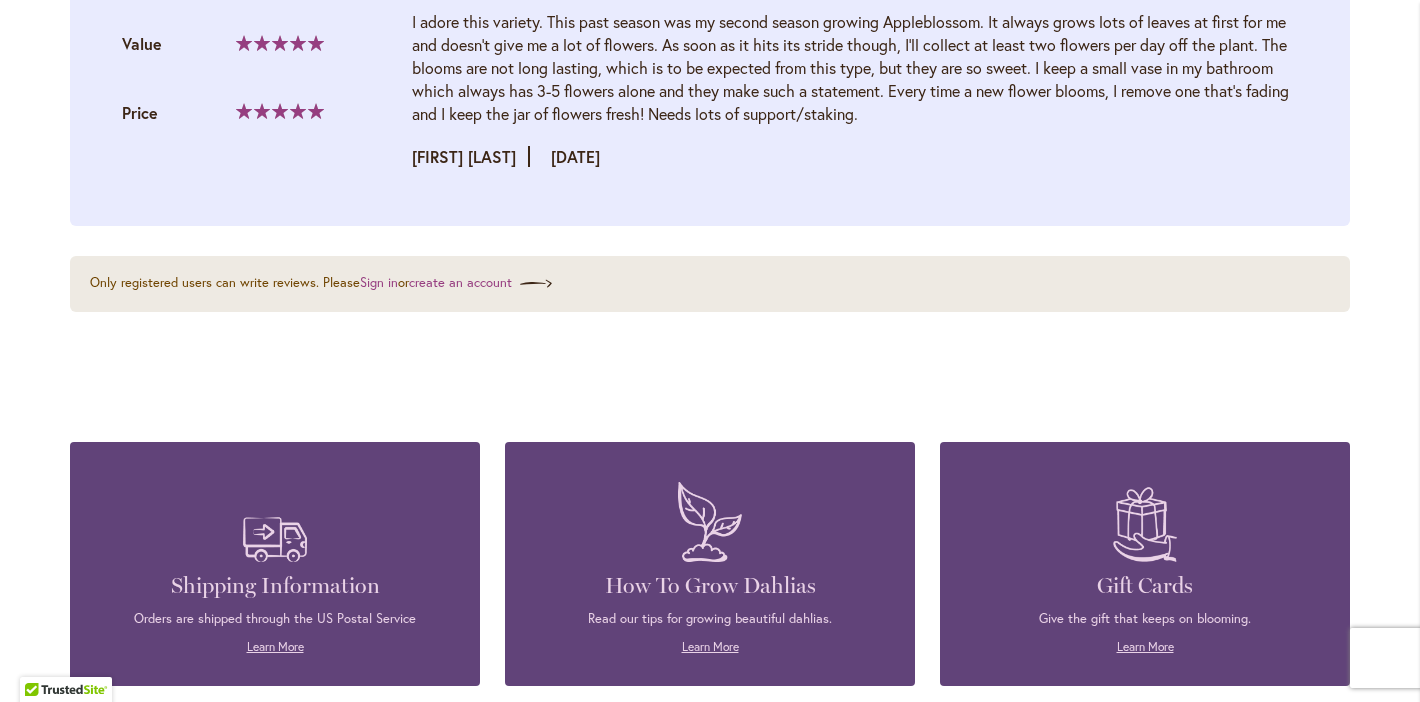 scroll, scrollTop: 2939, scrollLeft: 0, axis: vertical 